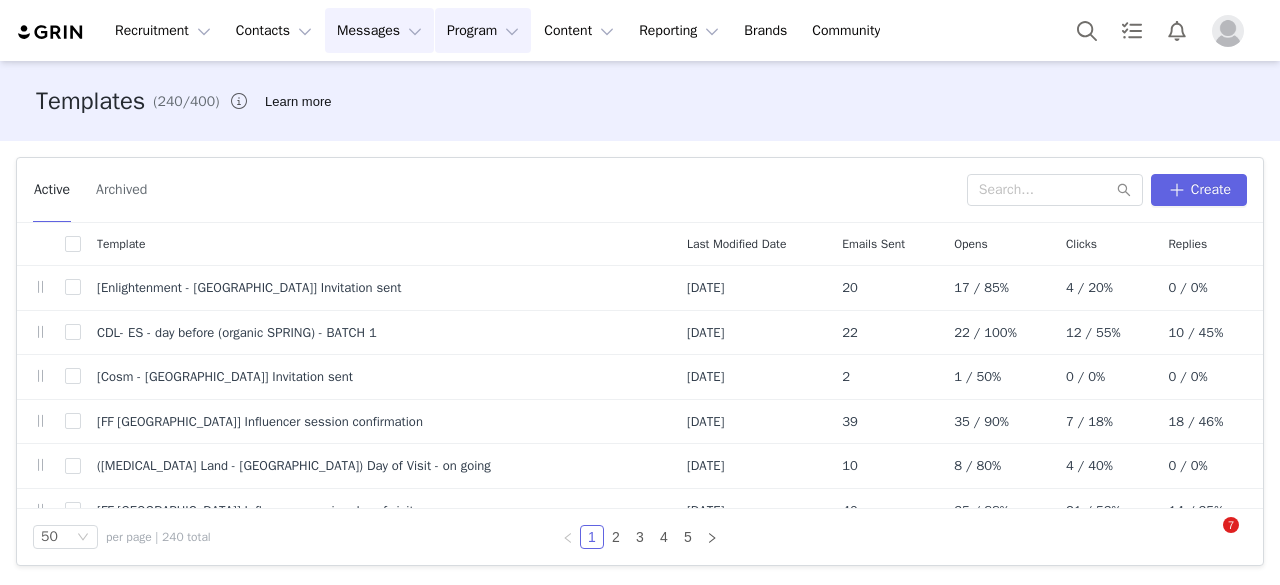 scroll, scrollTop: 0, scrollLeft: 0, axis: both 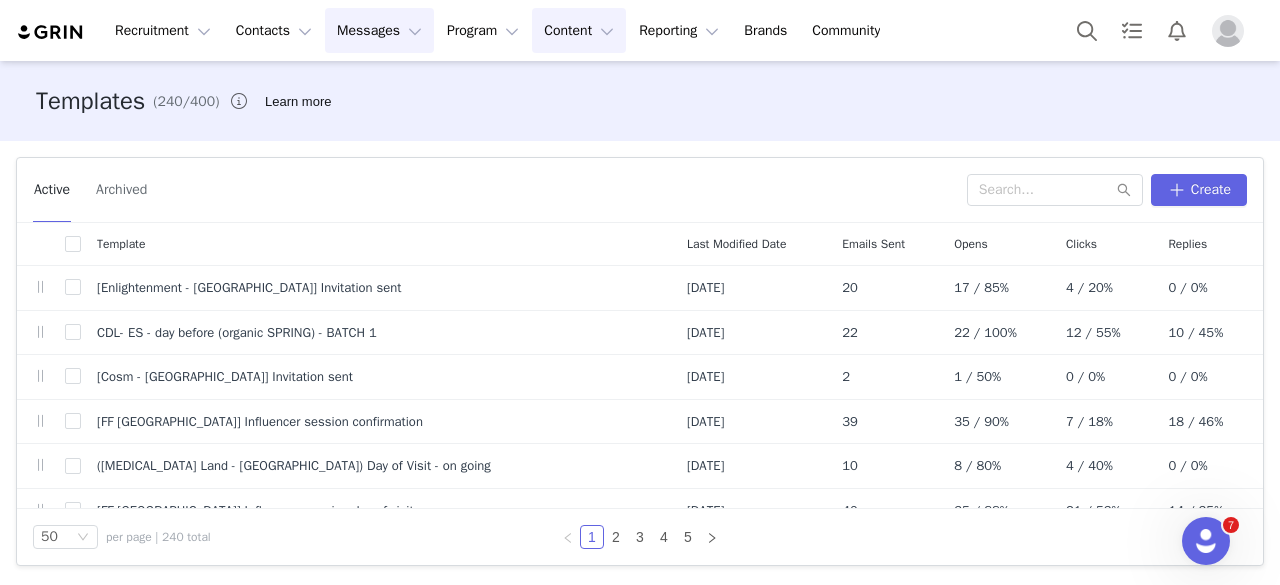 click on "Content Content" at bounding box center [579, 30] 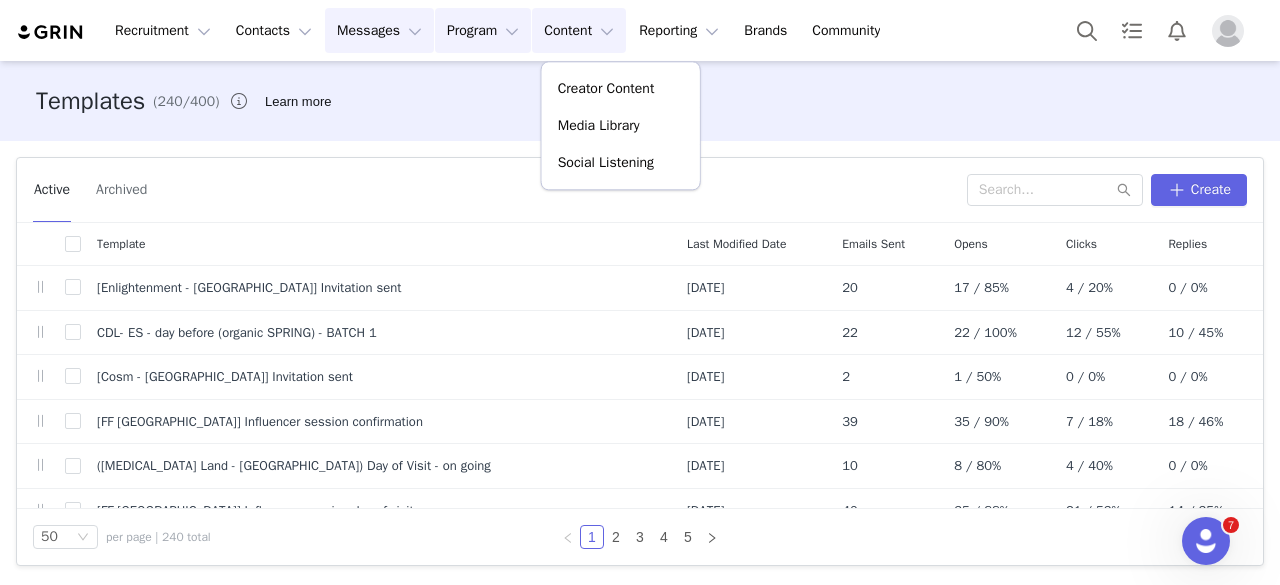 click on "Program Program" at bounding box center [483, 30] 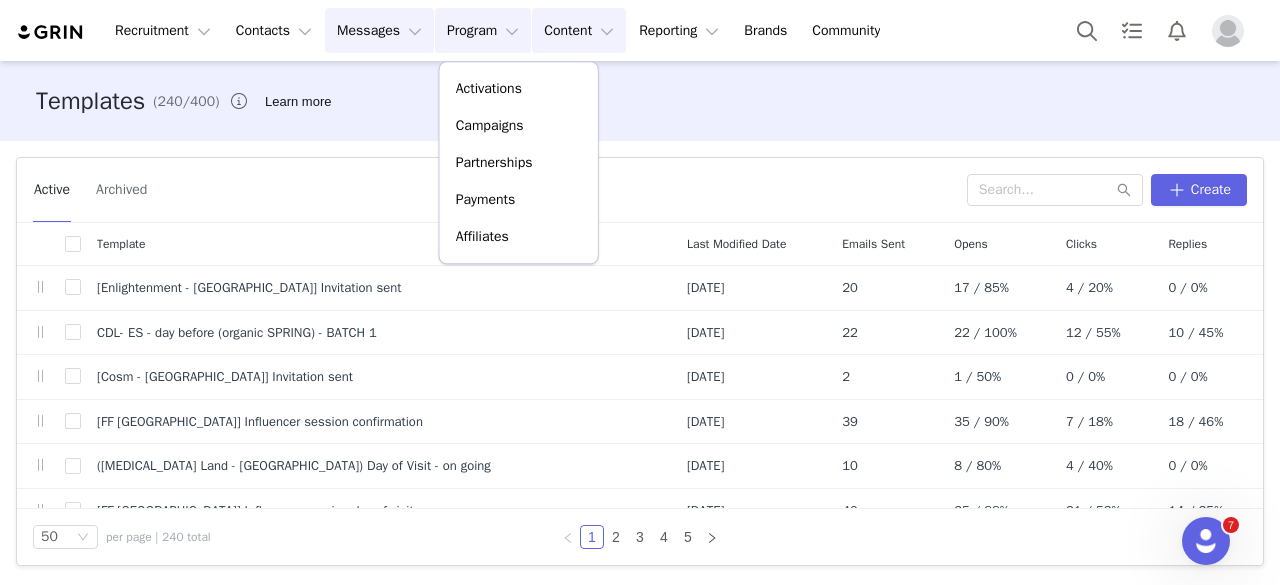 click on "Content Content" at bounding box center [579, 30] 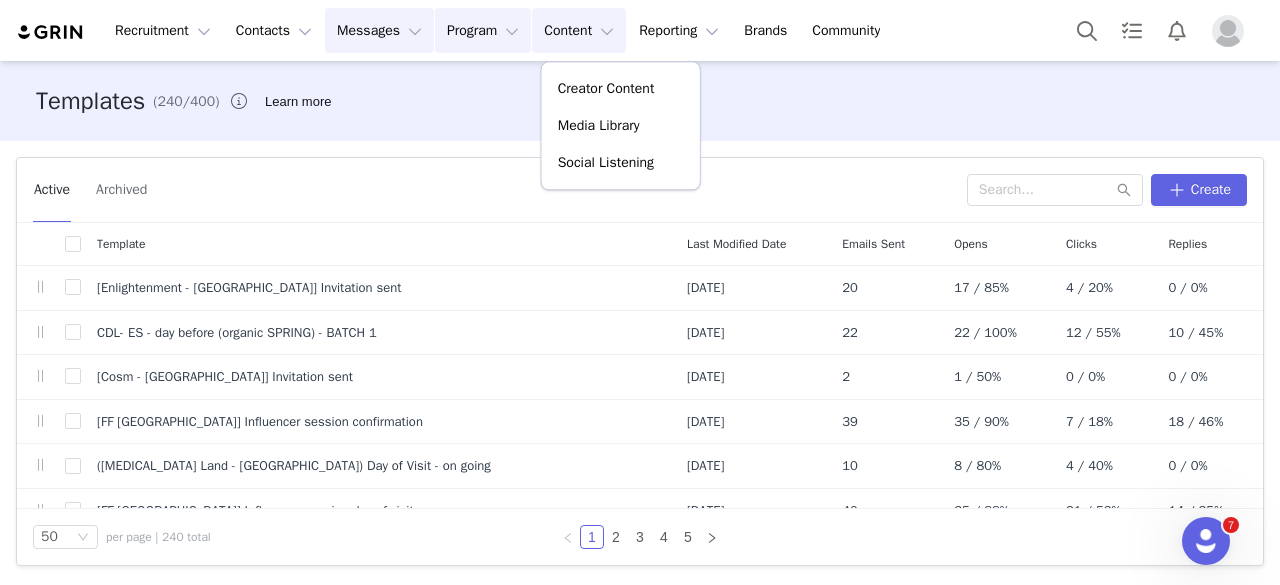 click on "Program Program" at bounding box center (483, 30) 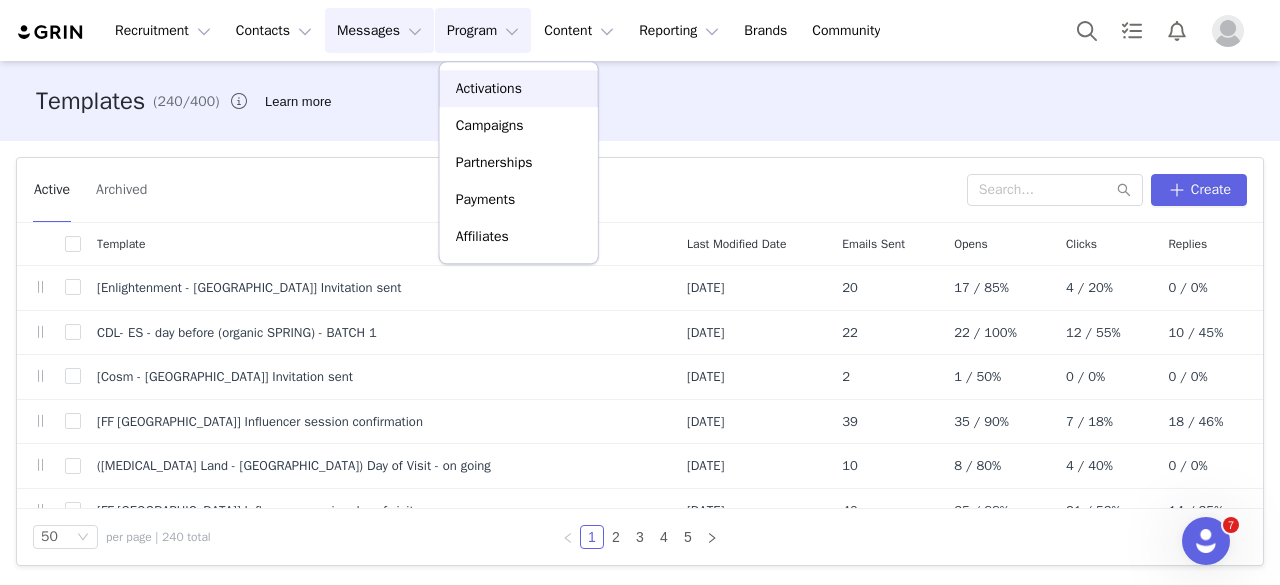 click on "Activations" at bounding box center (519, 88) 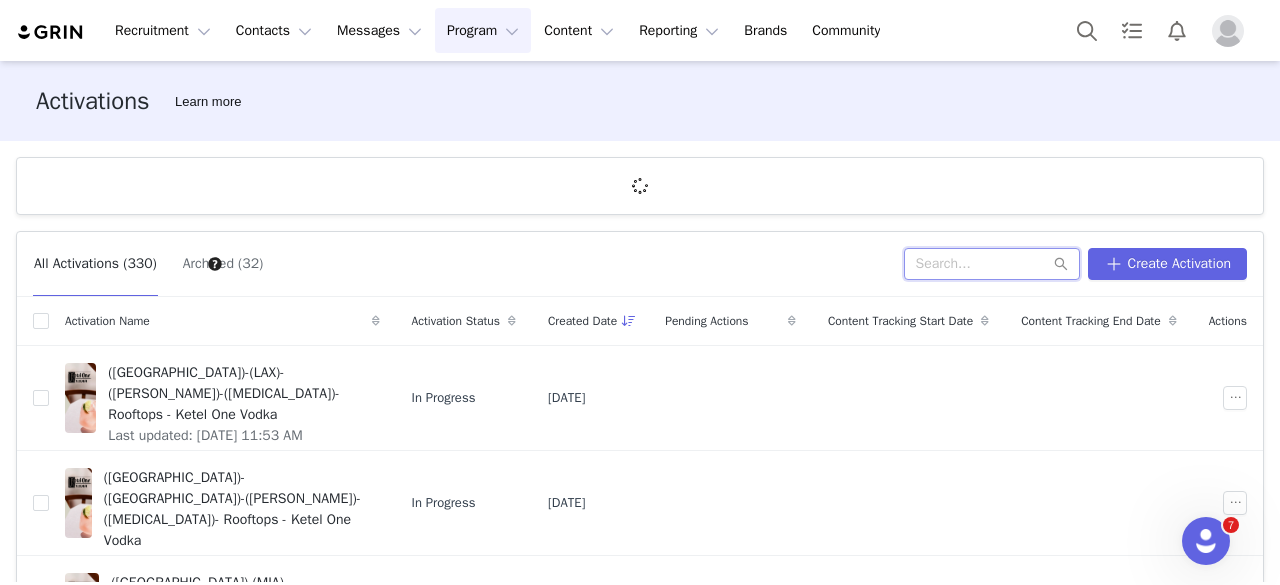 click at bounding box center [992, 264] 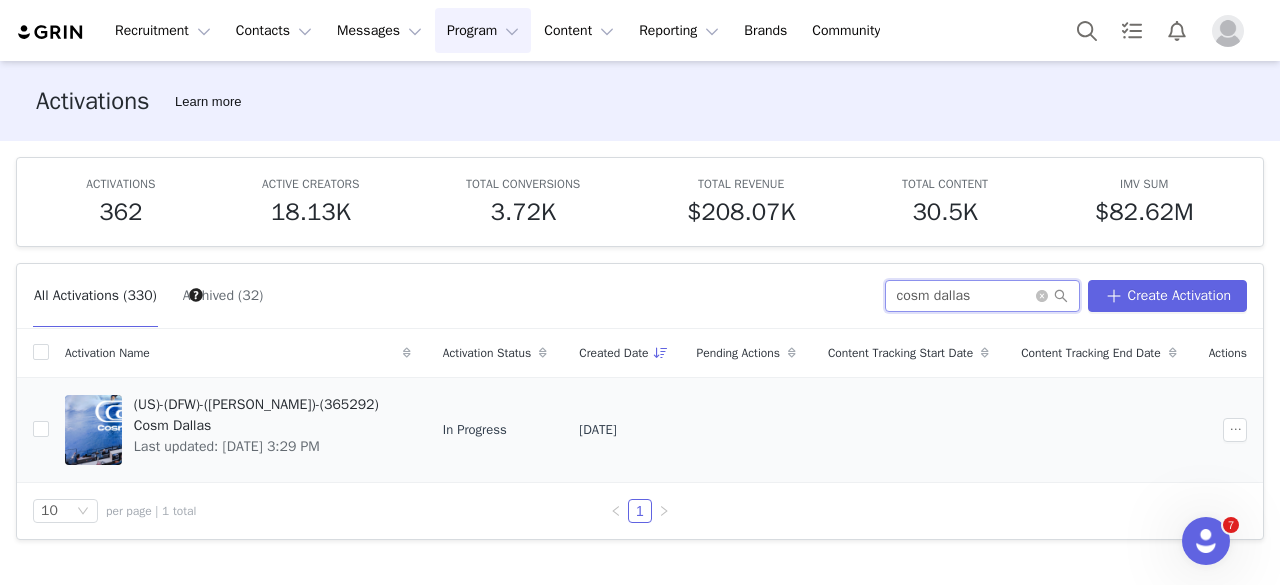 type on "cosm dallas" 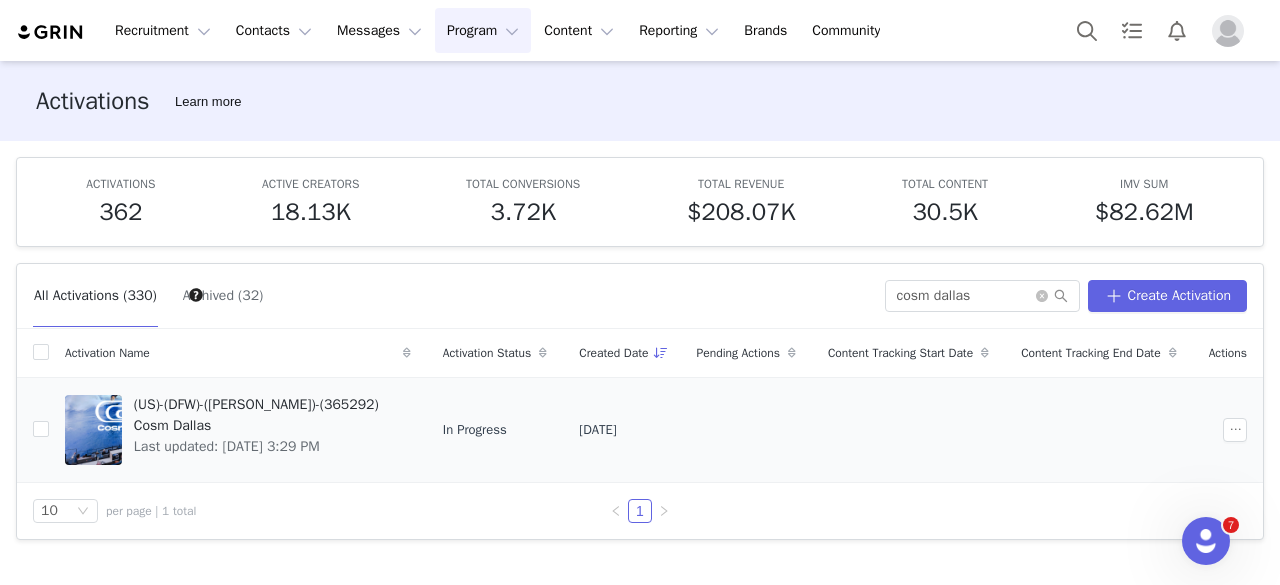 click on "(US)-(DFW)-([PERSON_NAME])-(365292) Cosm Dallas Last updated: [DATE] 3:29 PM" at bounding box center (238, 429) 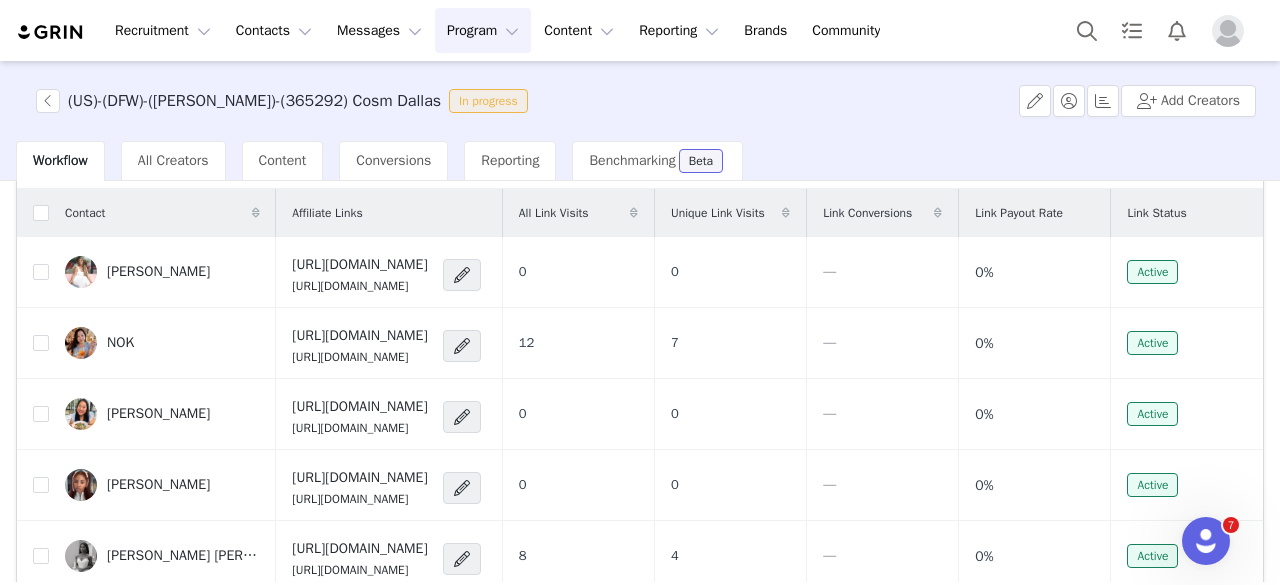 scroll, scrollTop: 100, scrollLeft: 0, axis: vertical 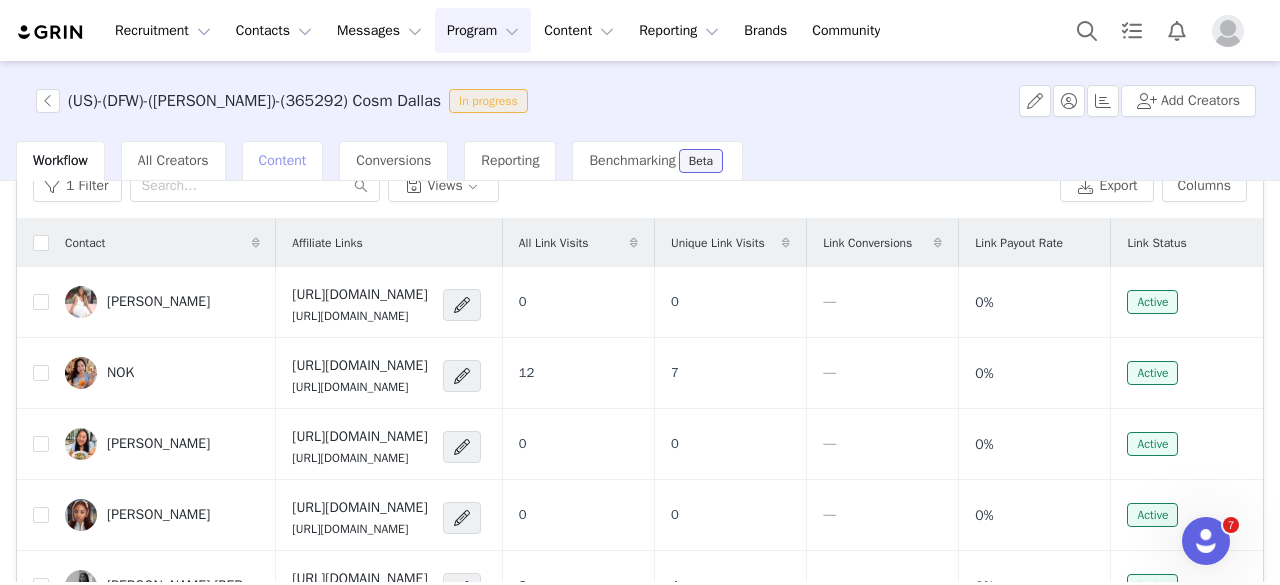 click on "Content" at bounding box center [283, 161] 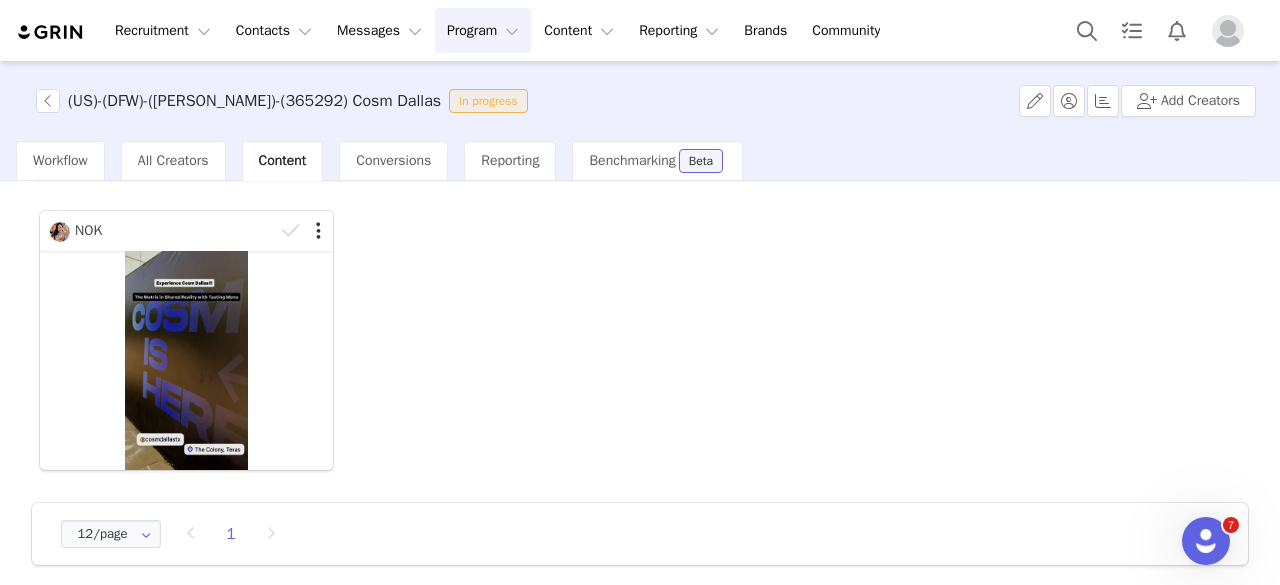 scroll, scrollTop: 0, scrollLeft: 0, axis: both 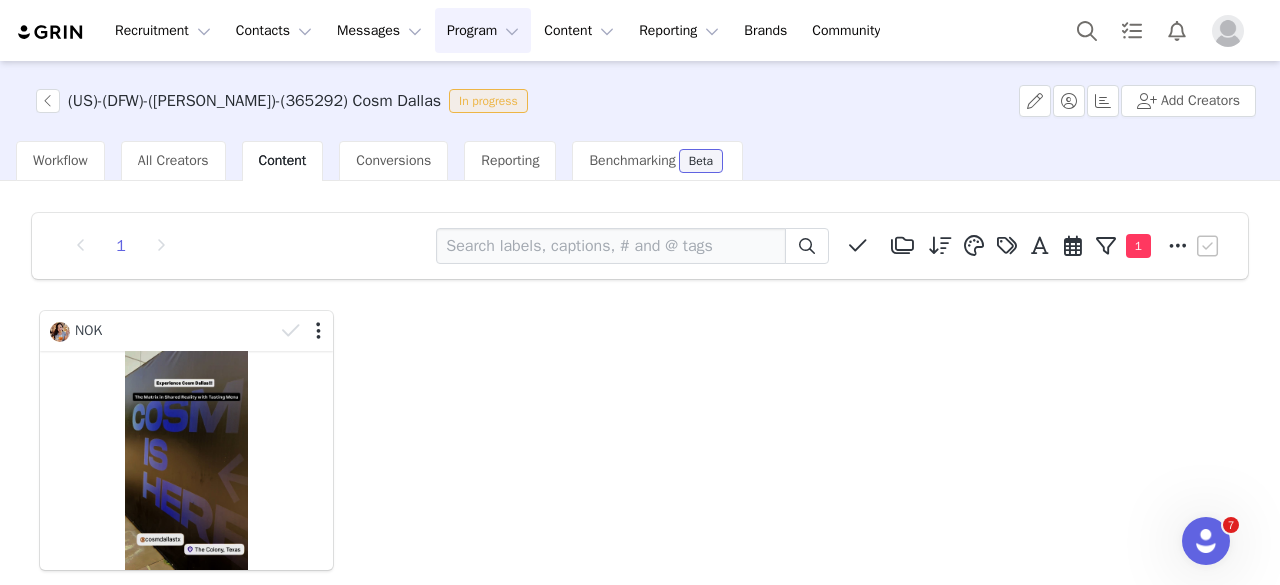 click on "1" at bounding box center [1138, 246] 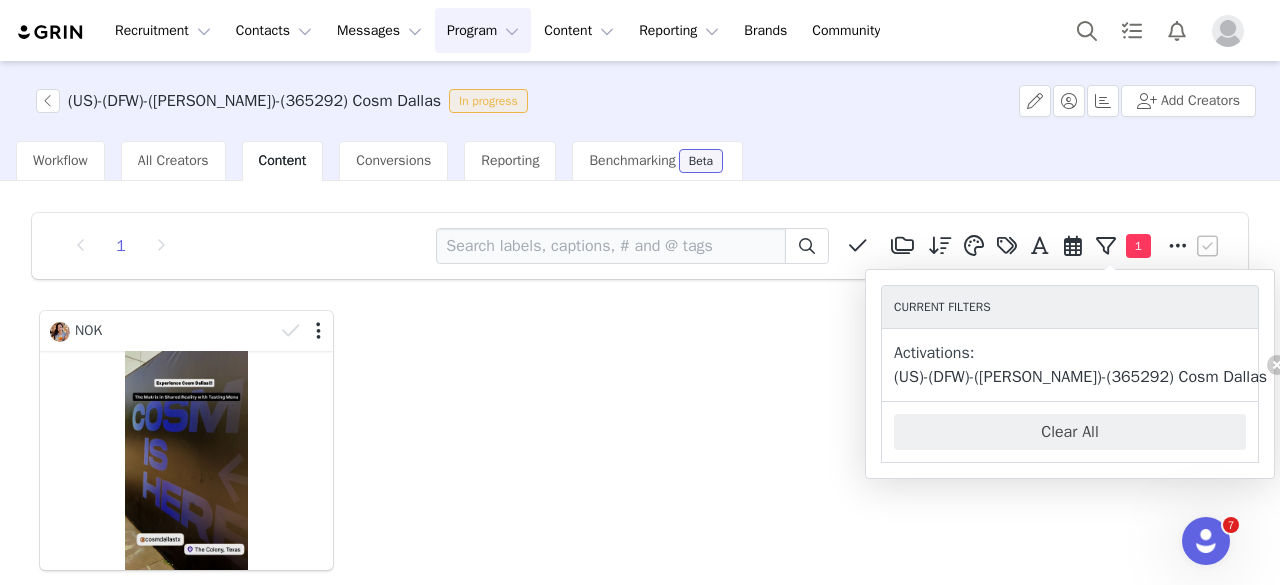 click on "NOK" at bounding box center [640, 440] 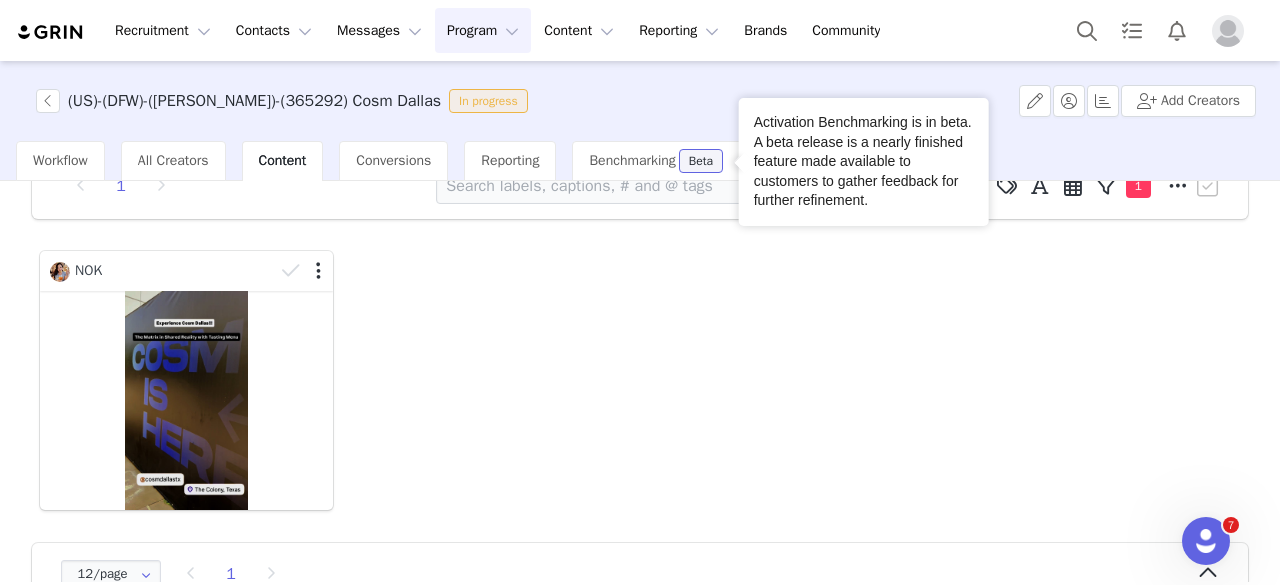 scroll, scrollTop: 111, scrollLeft: 0, axis: vertical 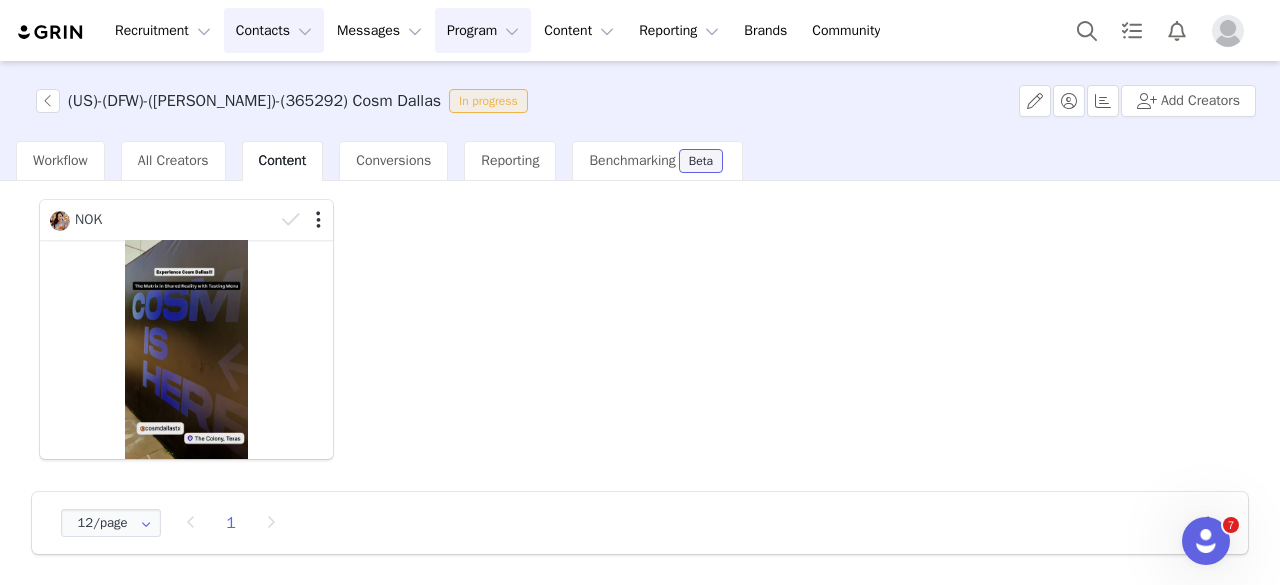 click on "Contacts Contacts" at bounding box center [274, 30] 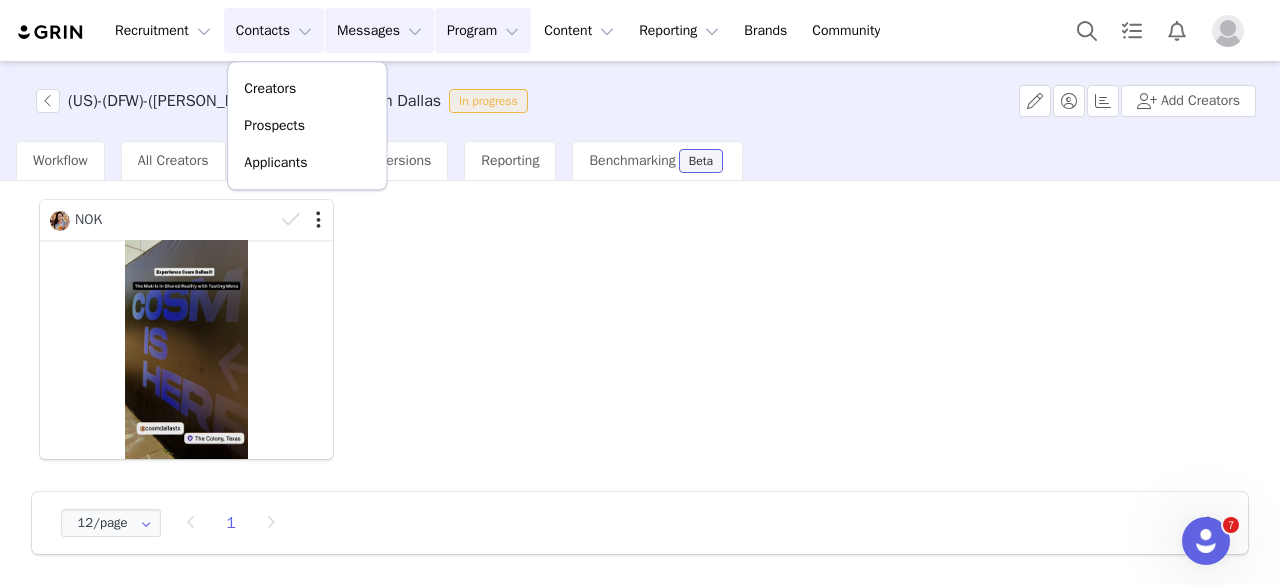 click on "Messages Messages" at bounding box center (379, 30) 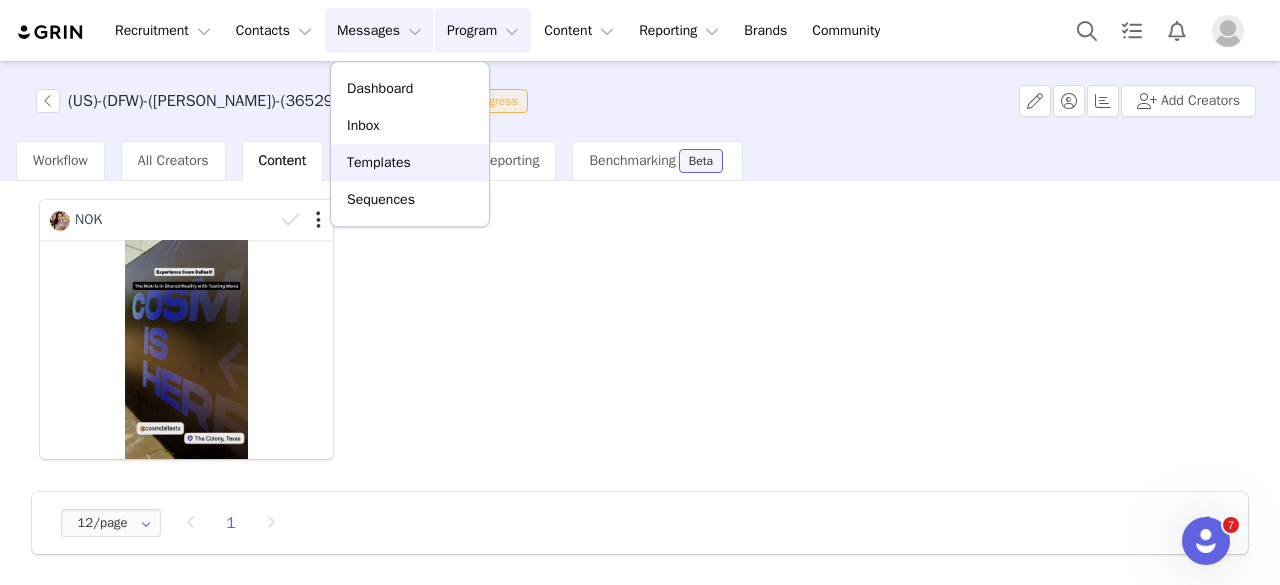 click on "Templates" at bounding box center (379, 162) 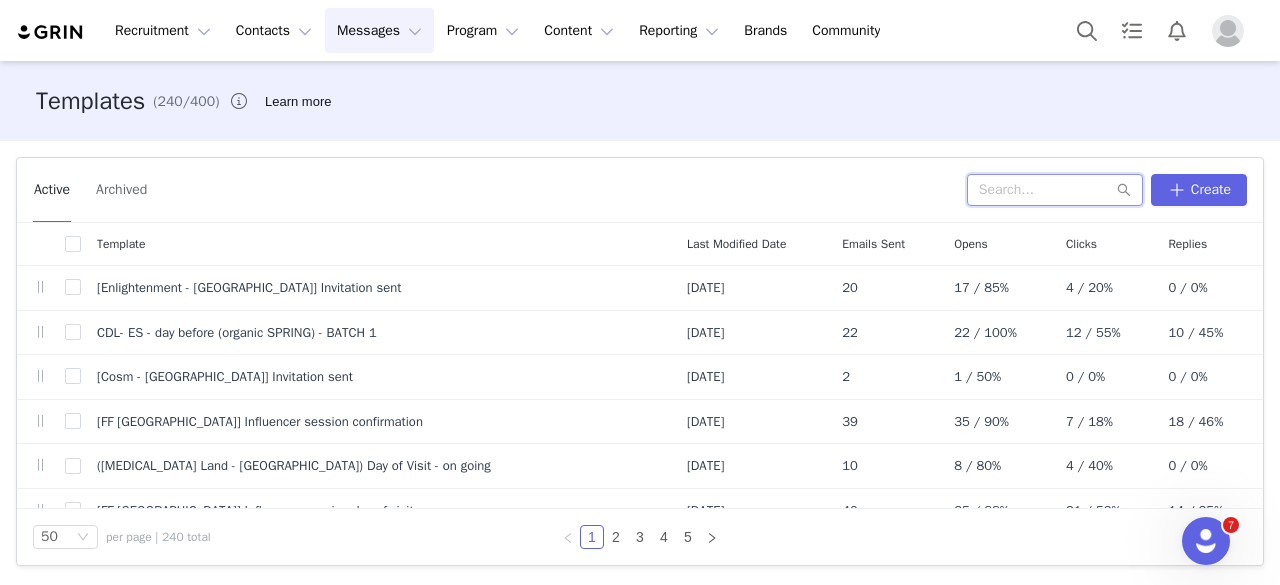 click at bounding box center (1055, 190) 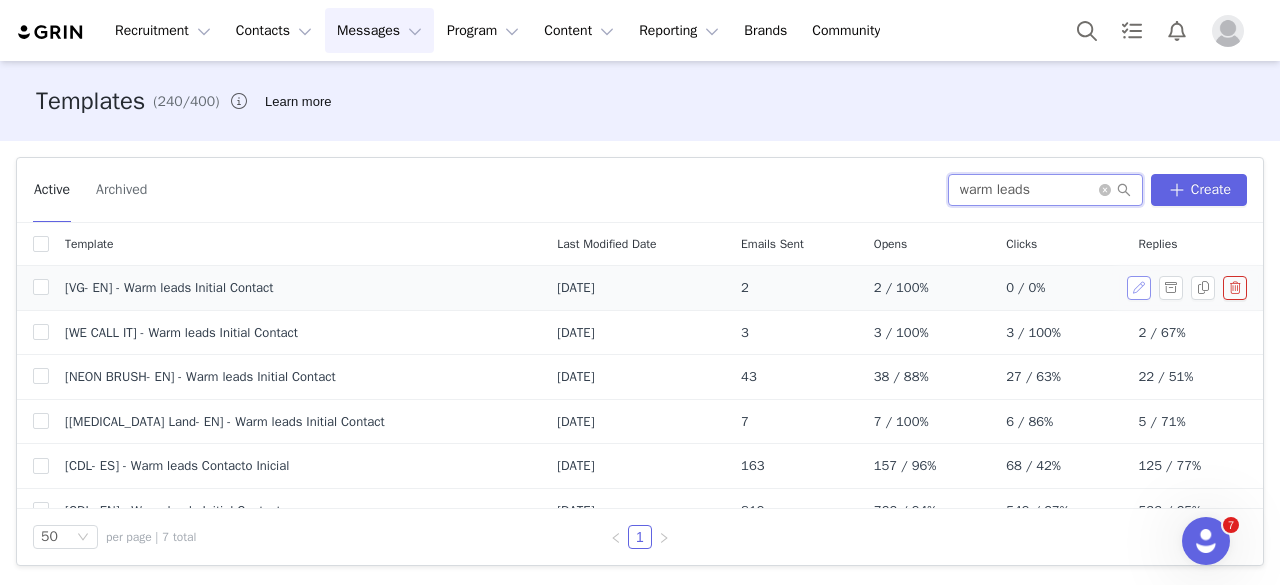 type on "warm leads" 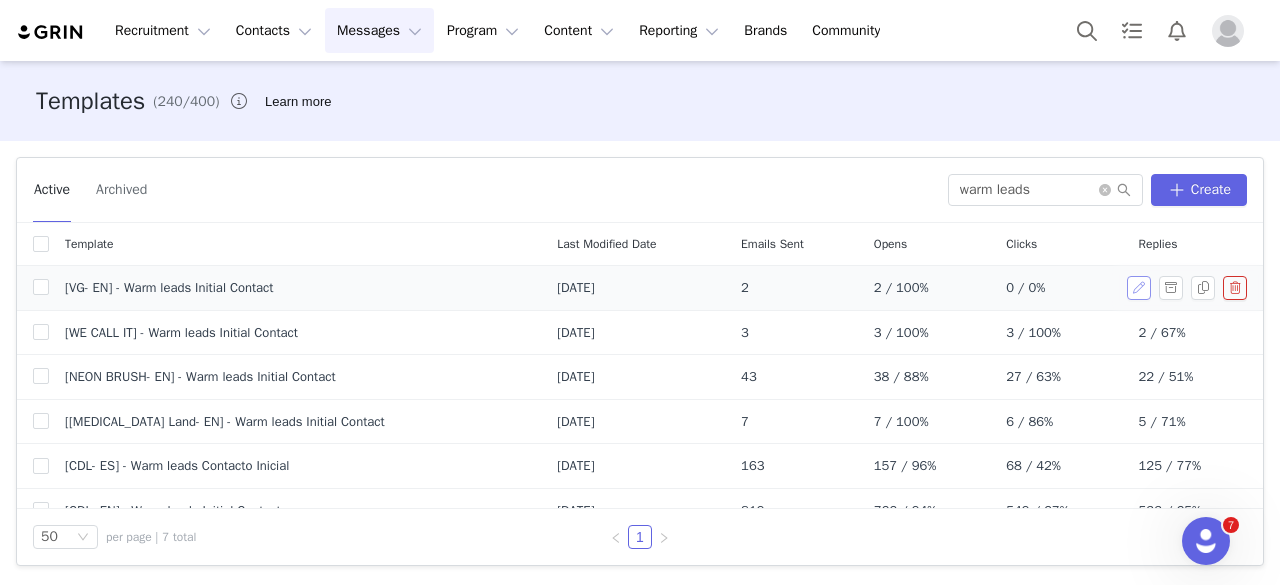 click at bounding box center [1139, 288] 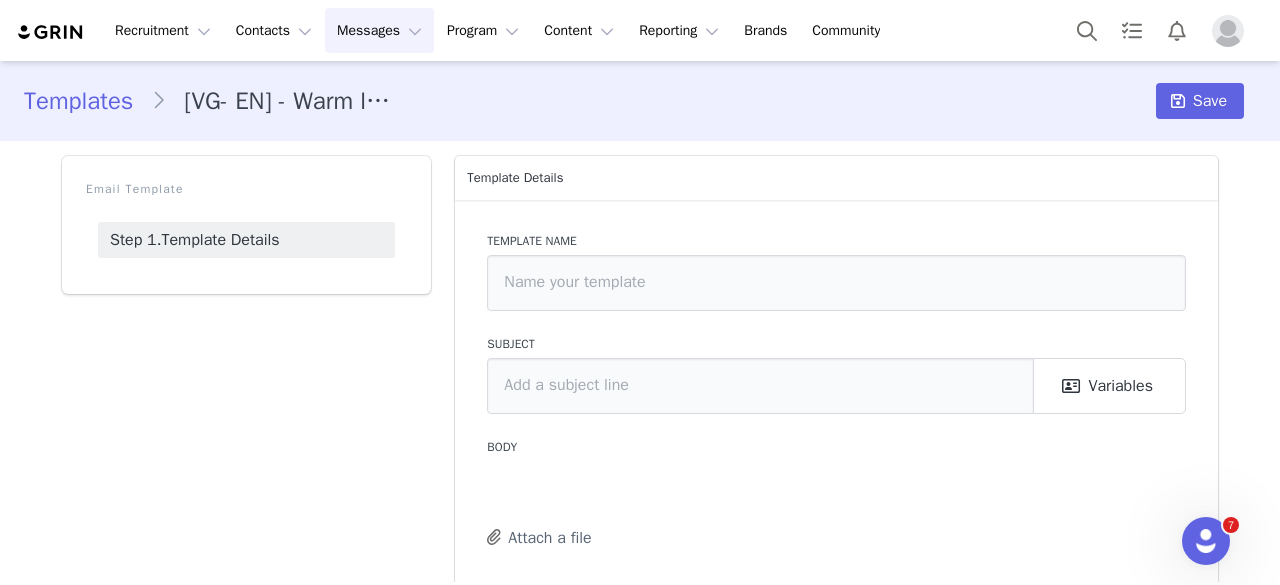 type on "[VG- EN] - Warm leads Initial Contact" 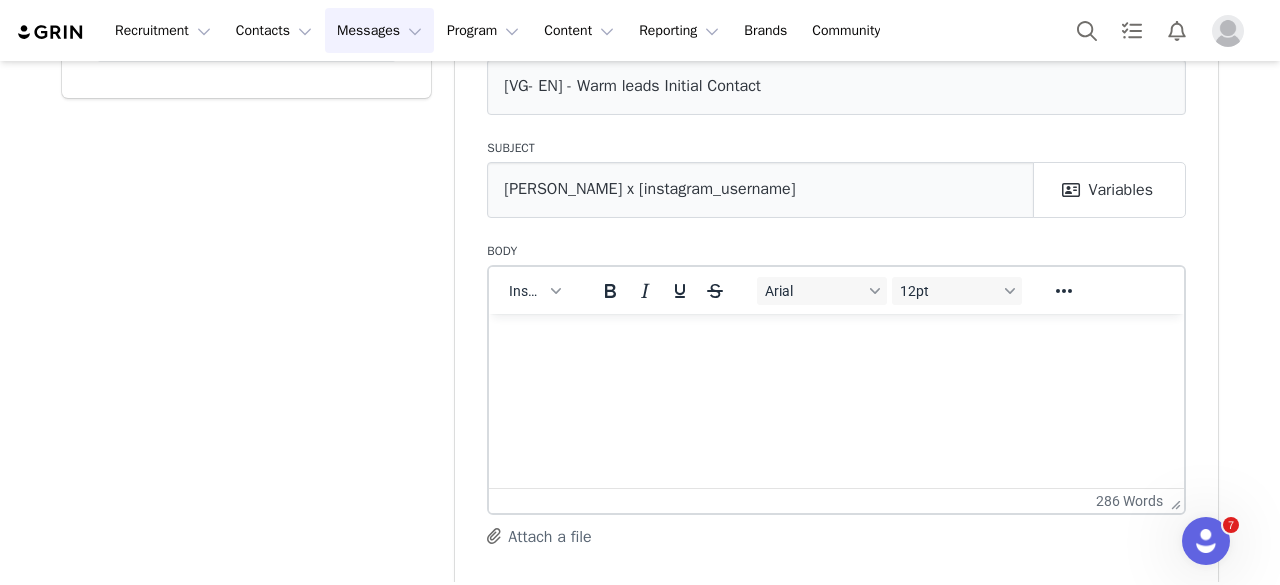 scroll, scrollTop: 218, scrollLeft: 0, axis: vertical 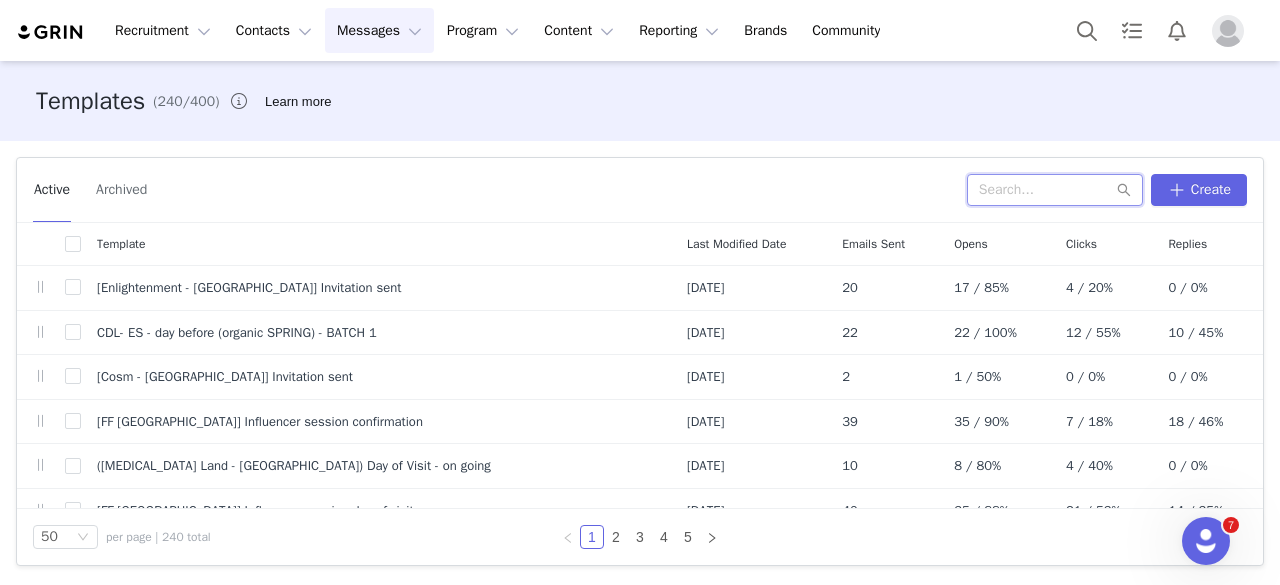 click at bounding box center (1055, 190) 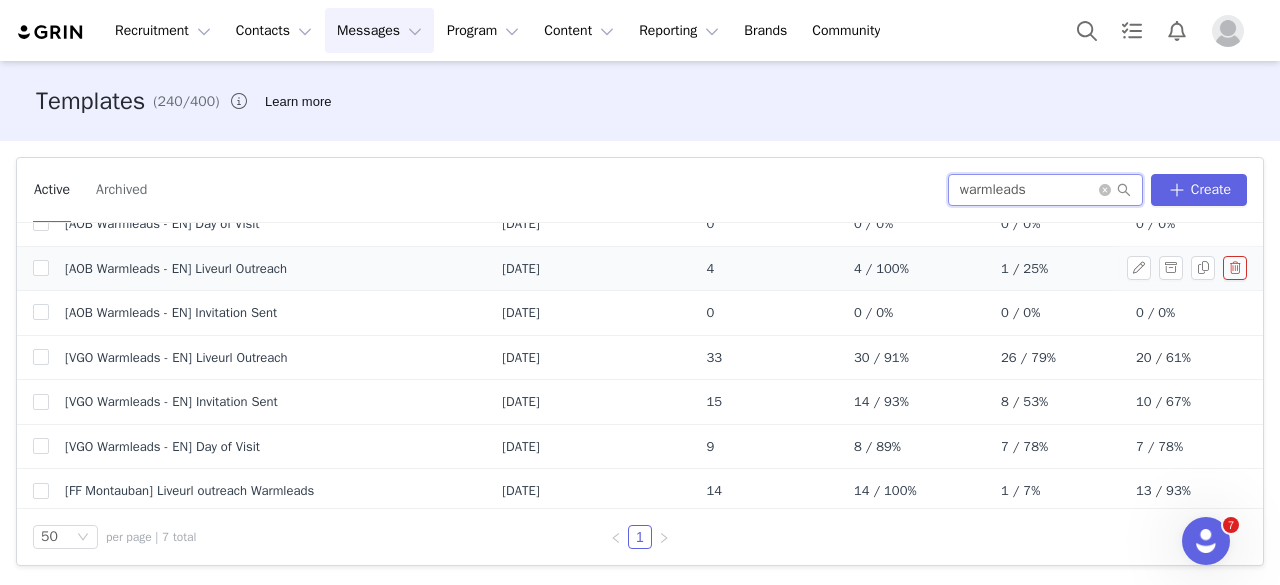 scroll, scrollTop: 0, scrollLeft: 0, axis: both 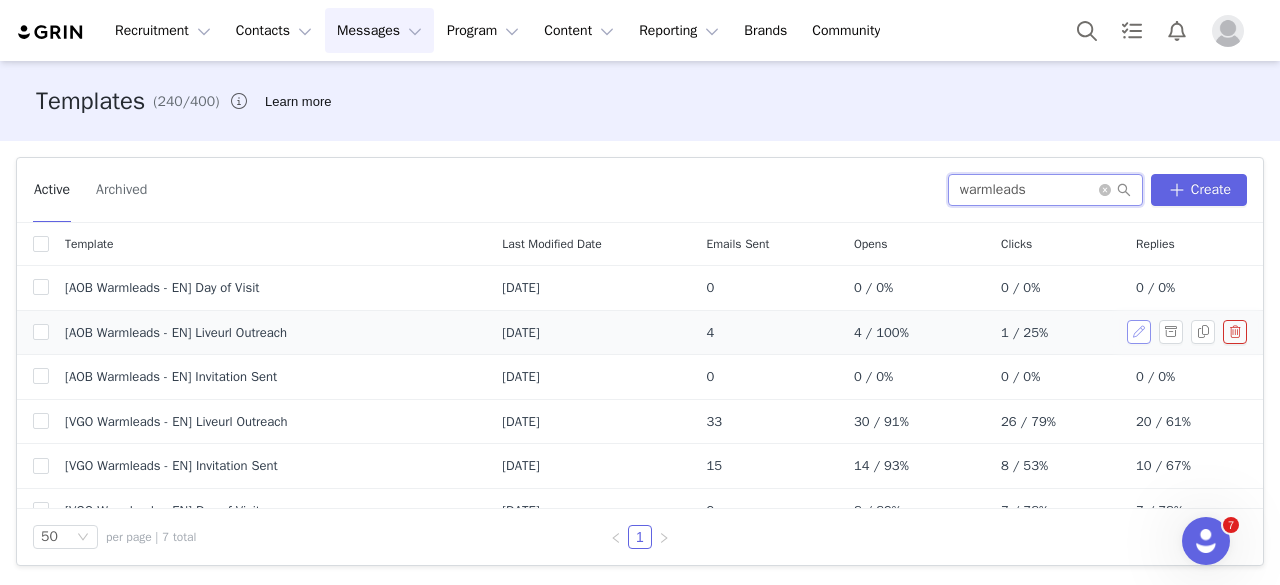 type on "warmleads" 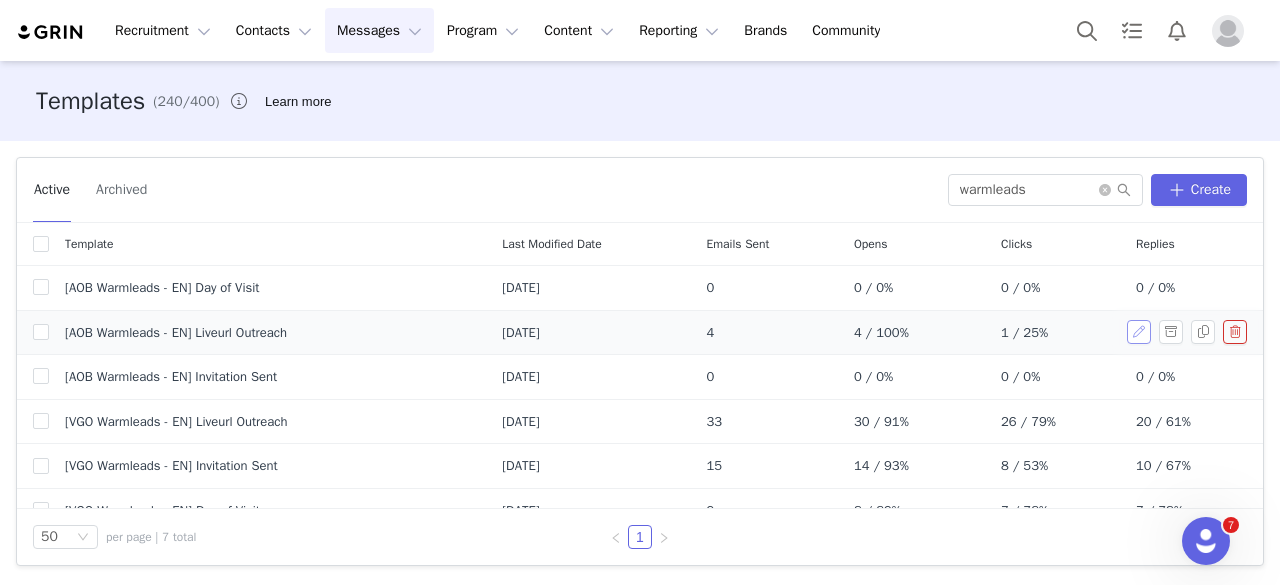 click at bounding box center [1139, 332] 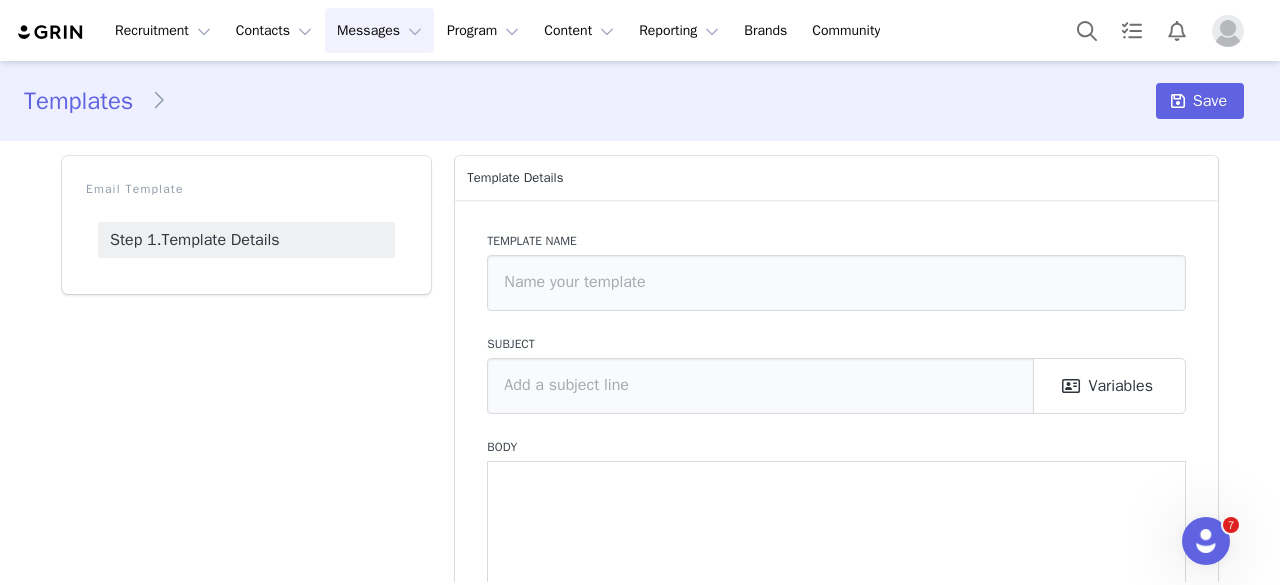 type on "[AOB Warmleads - EN] Liveurl Outreach" 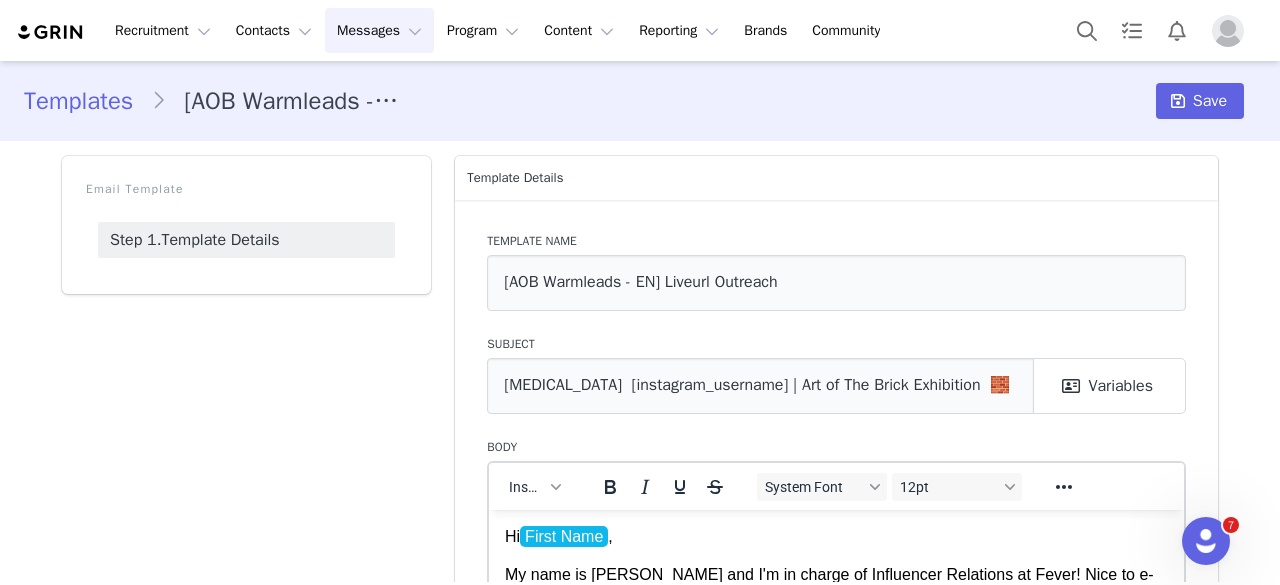 scroll, scrollTop: 0, scrollLeft: 0, axis: both 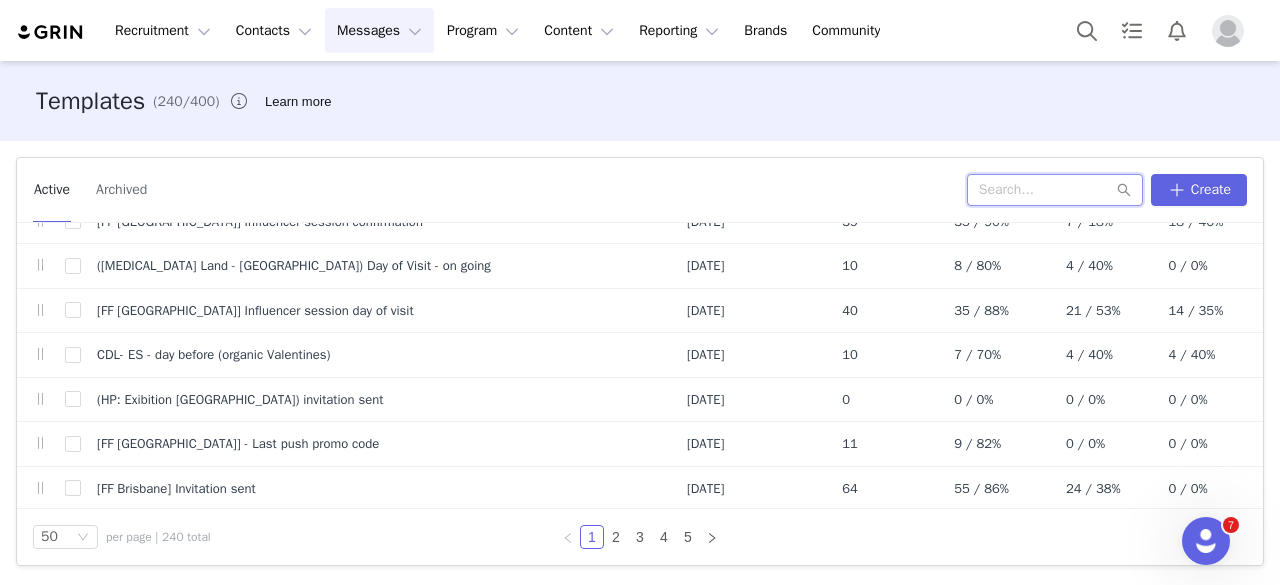 click at bounding box center [1055, 190] 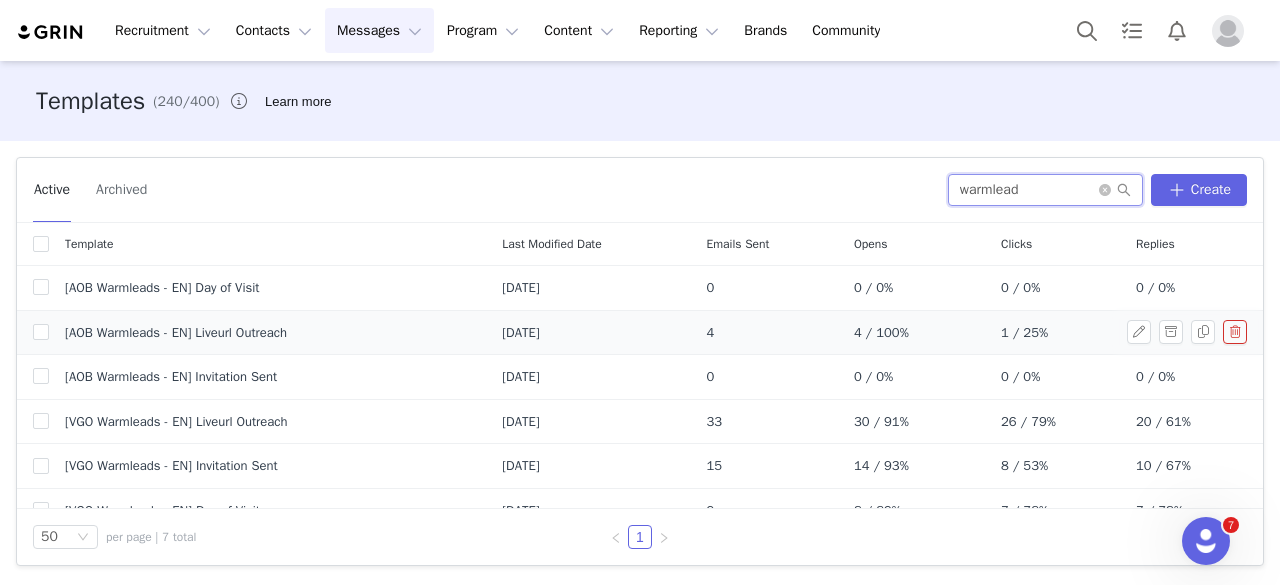 scroll, scrollTop: 64, scrollLeft: 0, axis: vertical 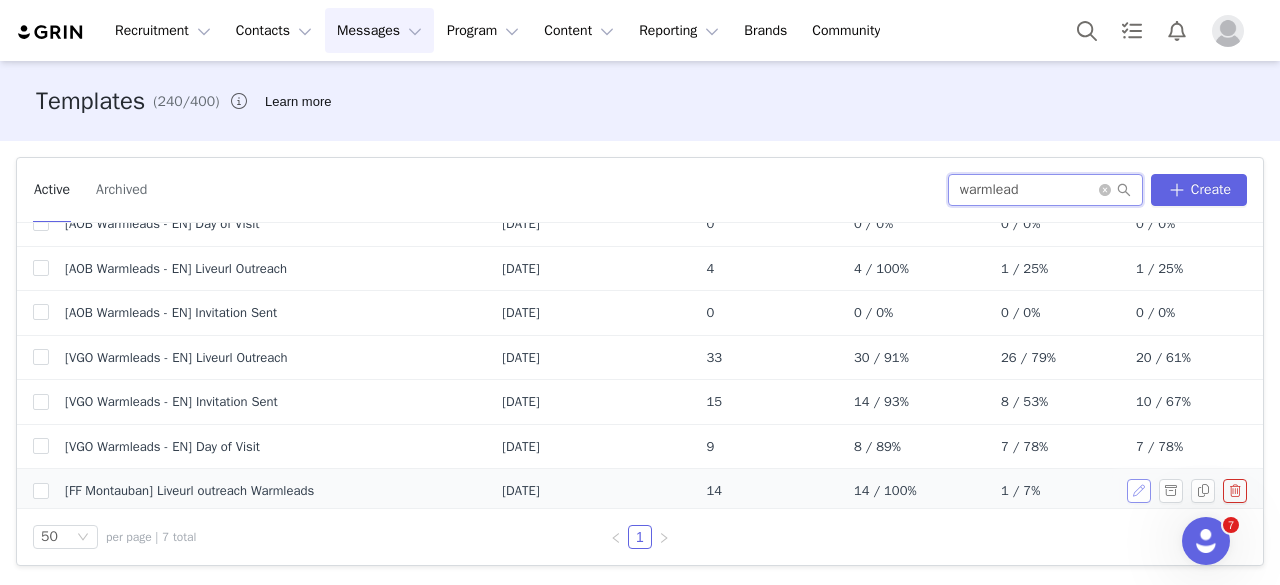 type on "warmlead" 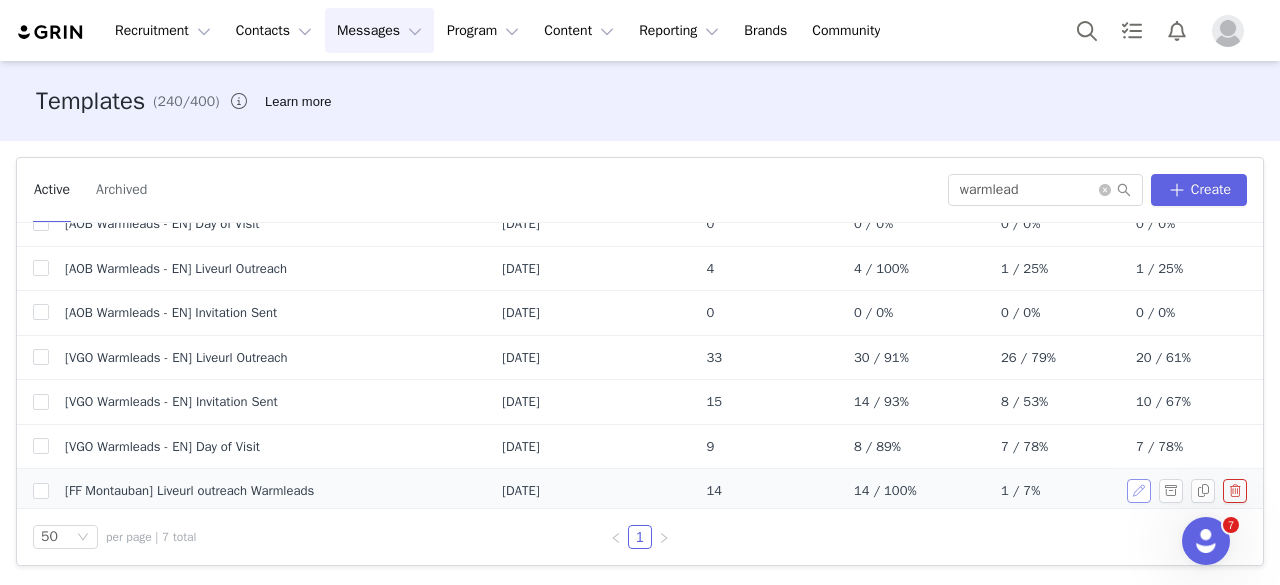 click at bounding box center [1139, 491] 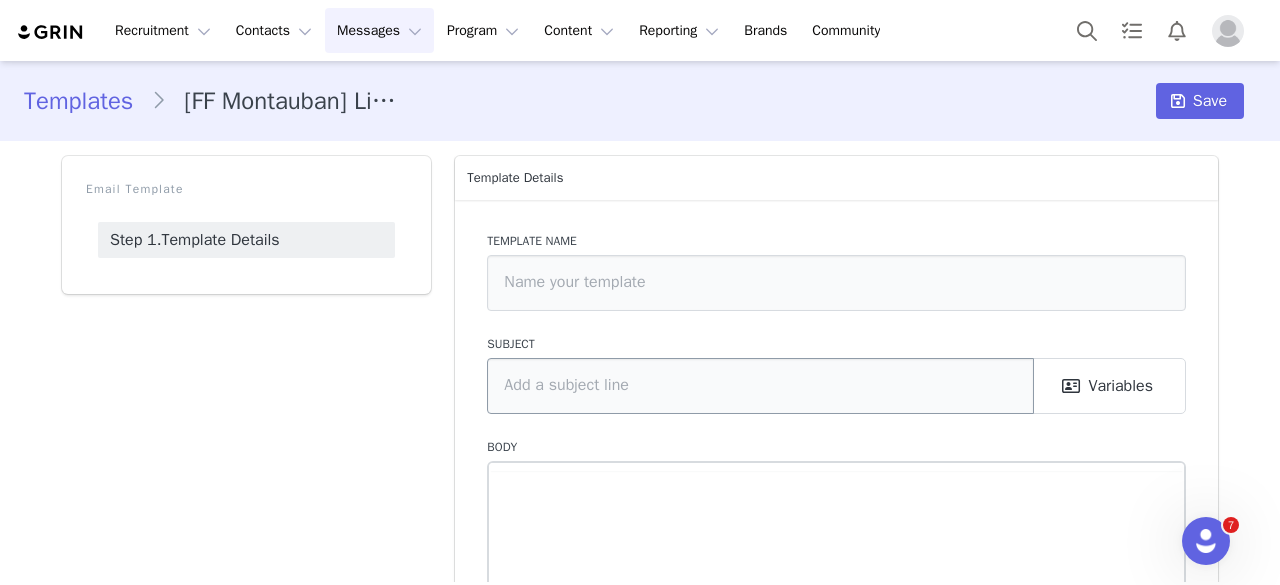 type on "[FF Montauban] Liveurl outreach Warmleads" 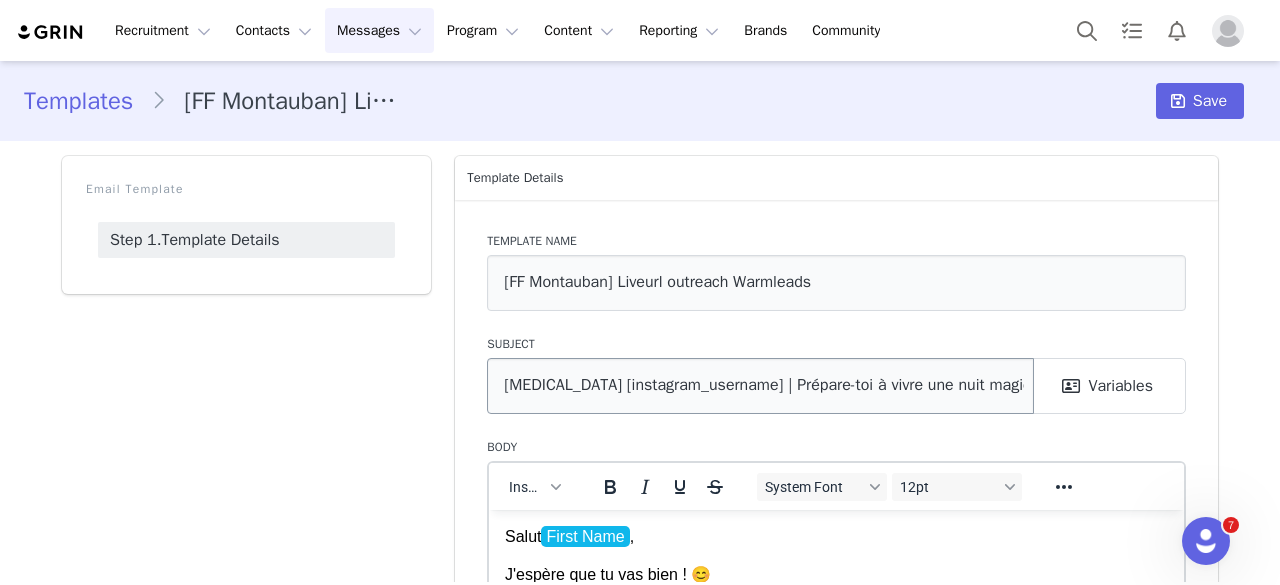 scroll, scrollTop: 0, scrollLeft: 0, axis: both 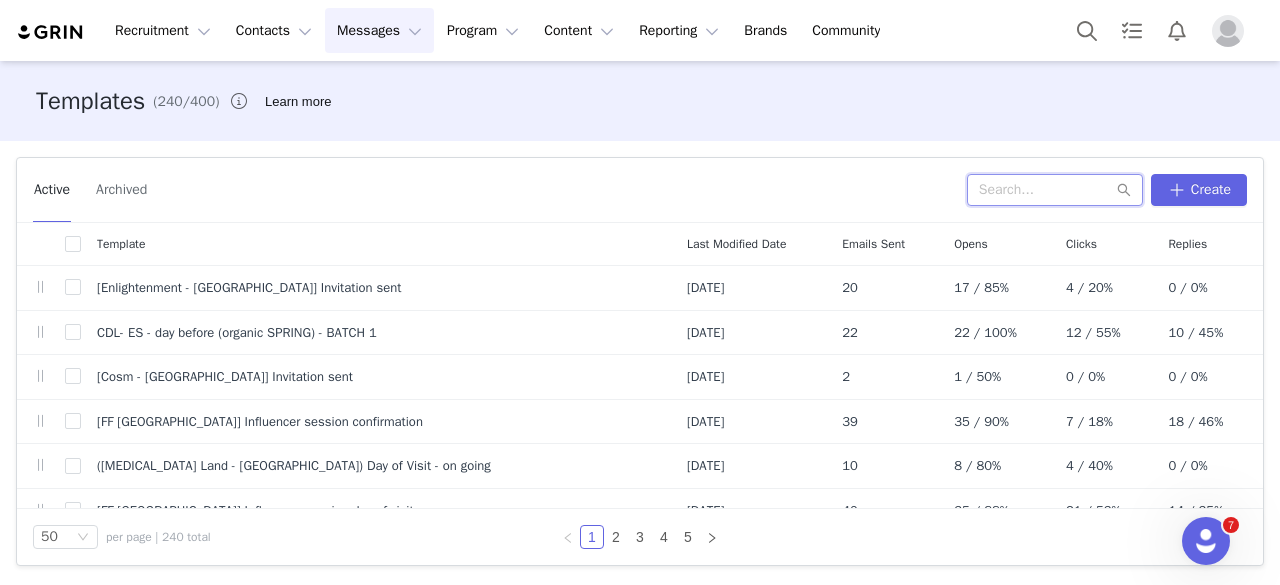 click at bounding box center [1055, 190] 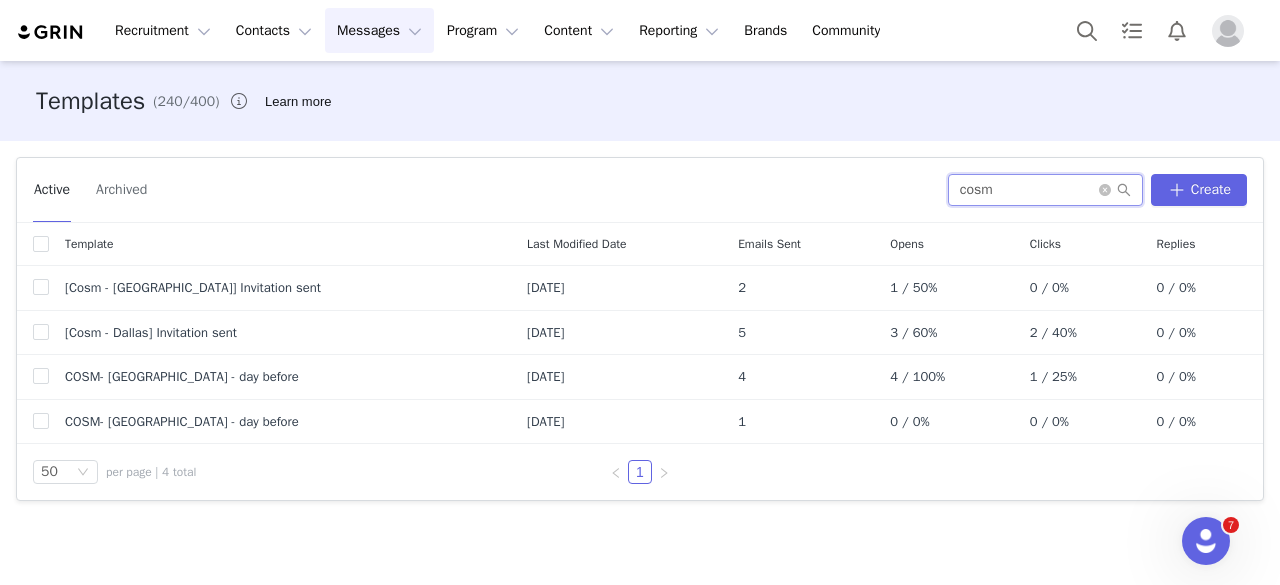 type on "cosm" 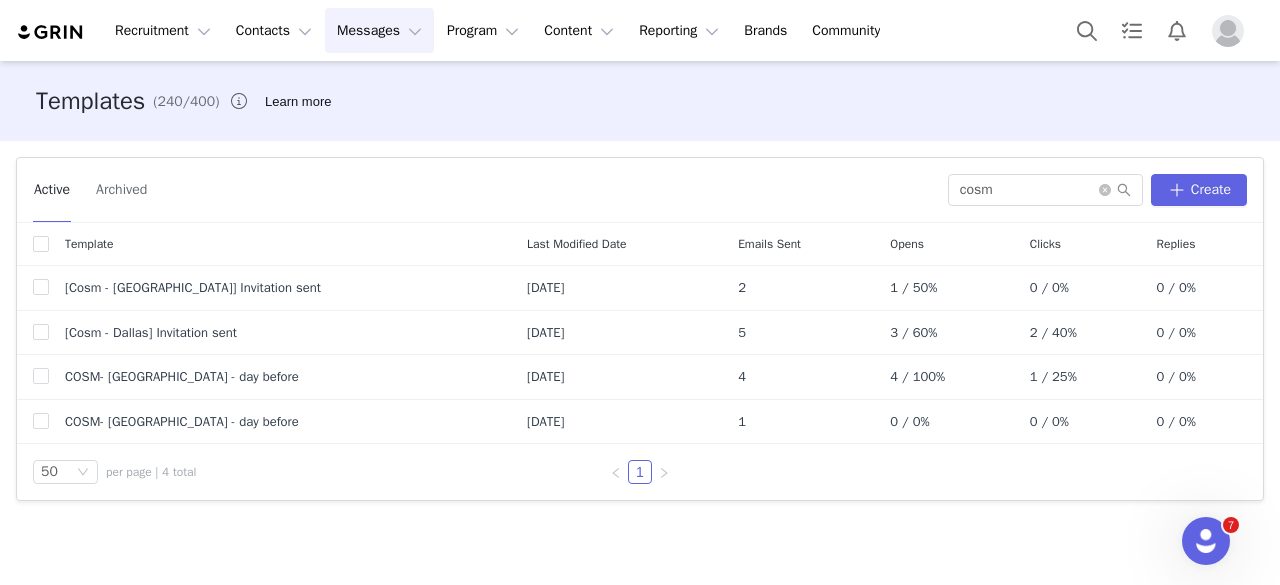 click on "Messages Messages" at bounding box center [379, 30] 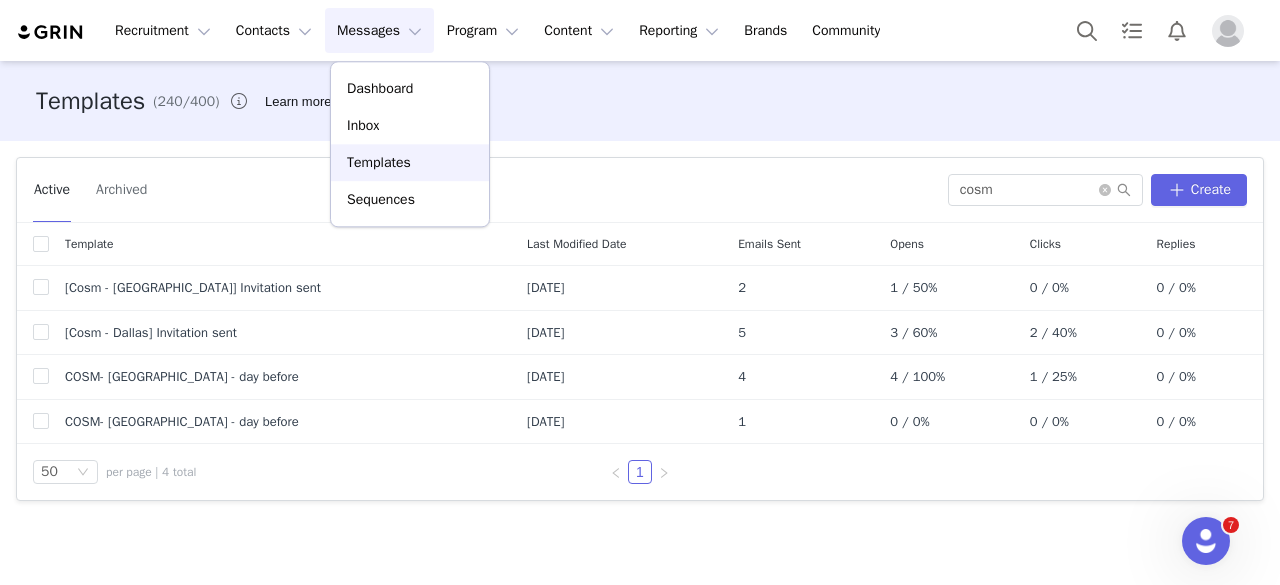 click on "Templates" at bounding box center (410, 162) 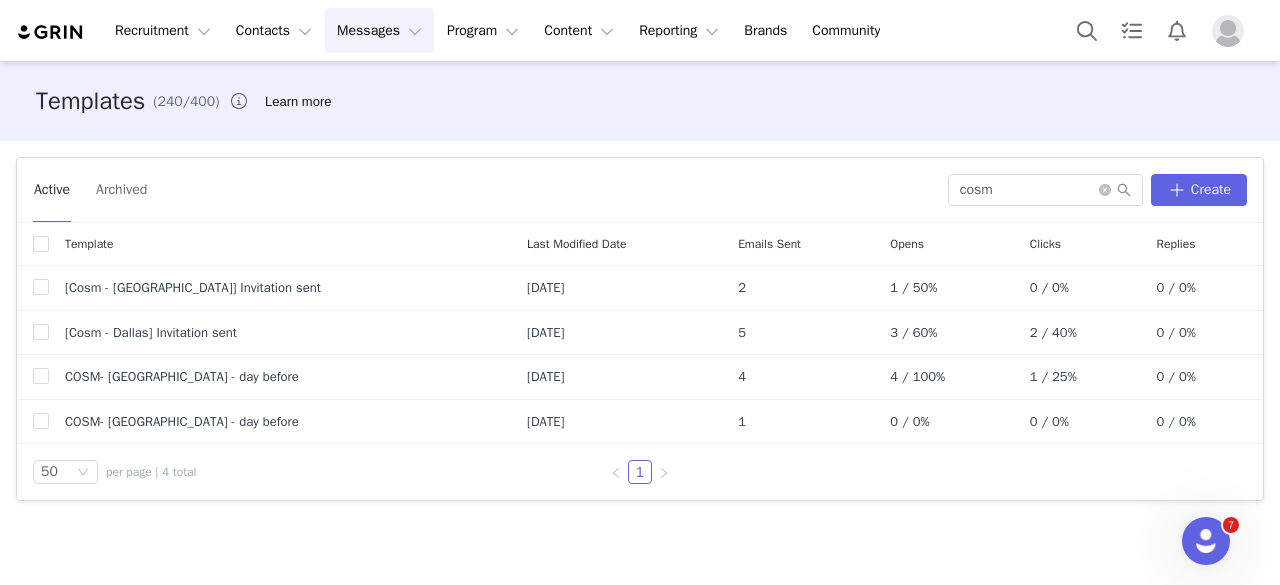 click on "Messages Messages" at bounding box center (379, 30) 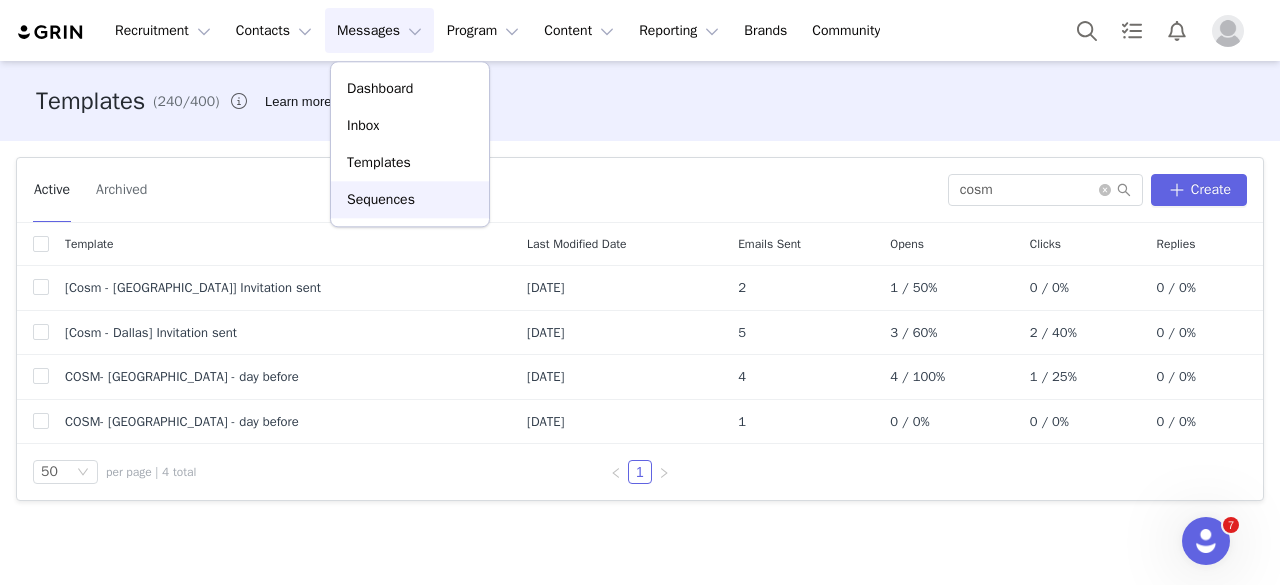 click on "Sequences" at bounding box center [410, 199] 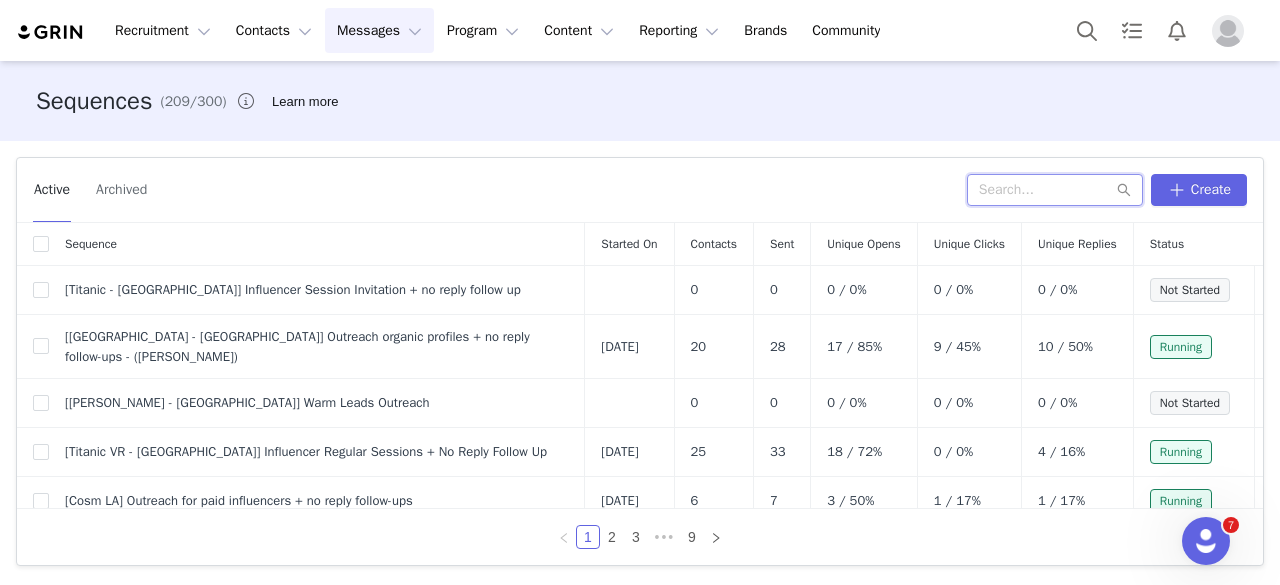 click at bounding box center [1055, 190] 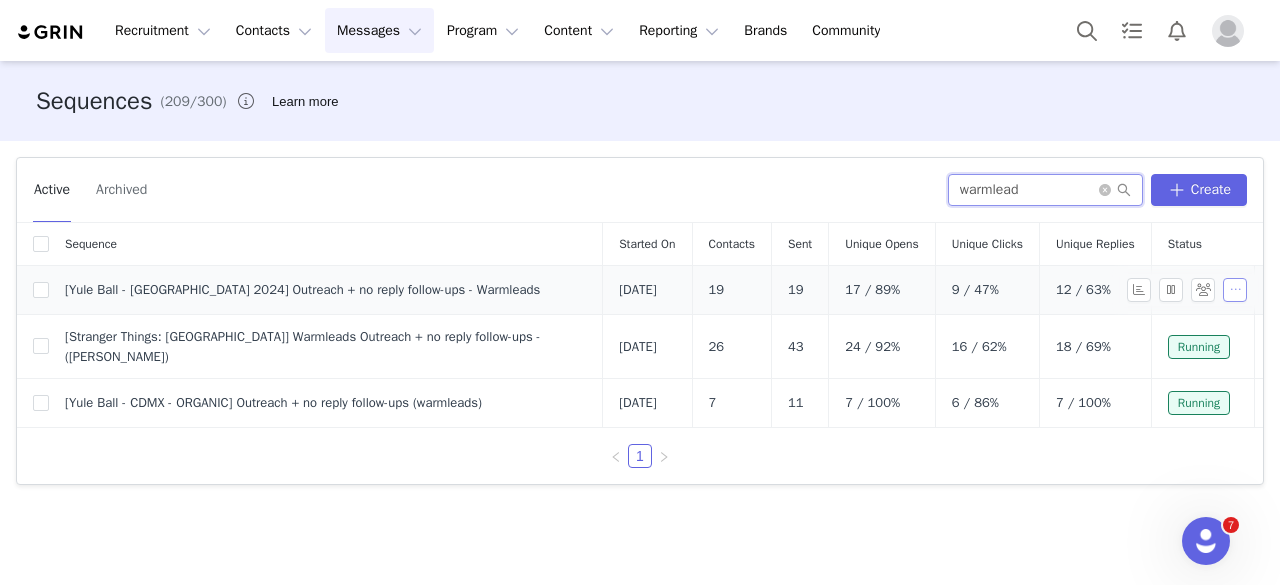 type on "warmlead" 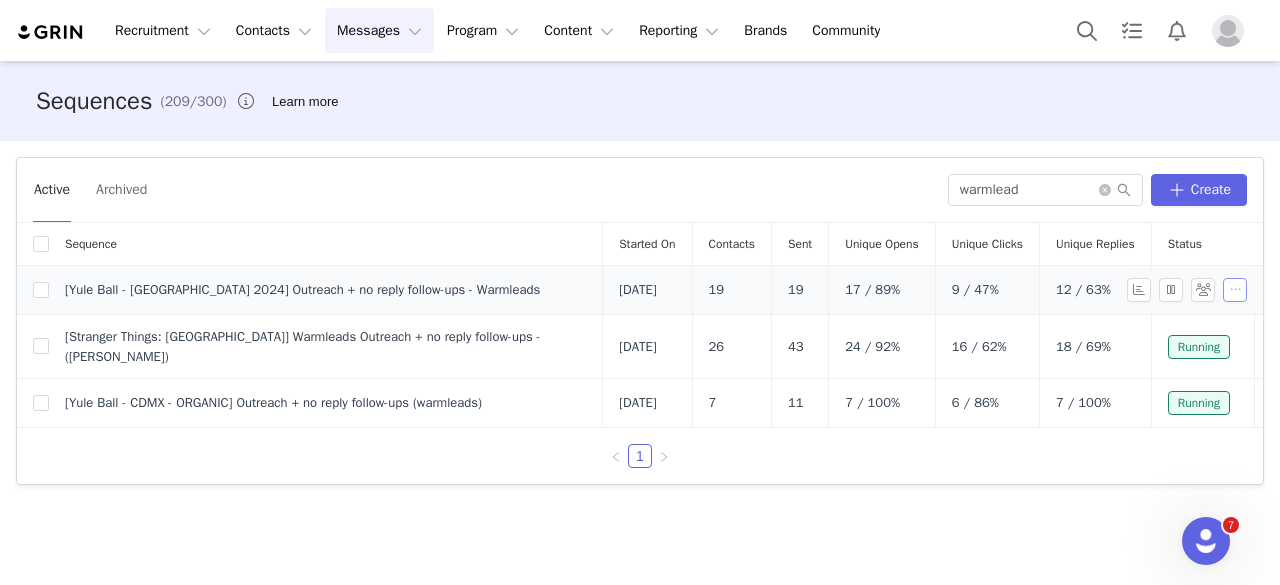 click at bounding box center [1235, 290] 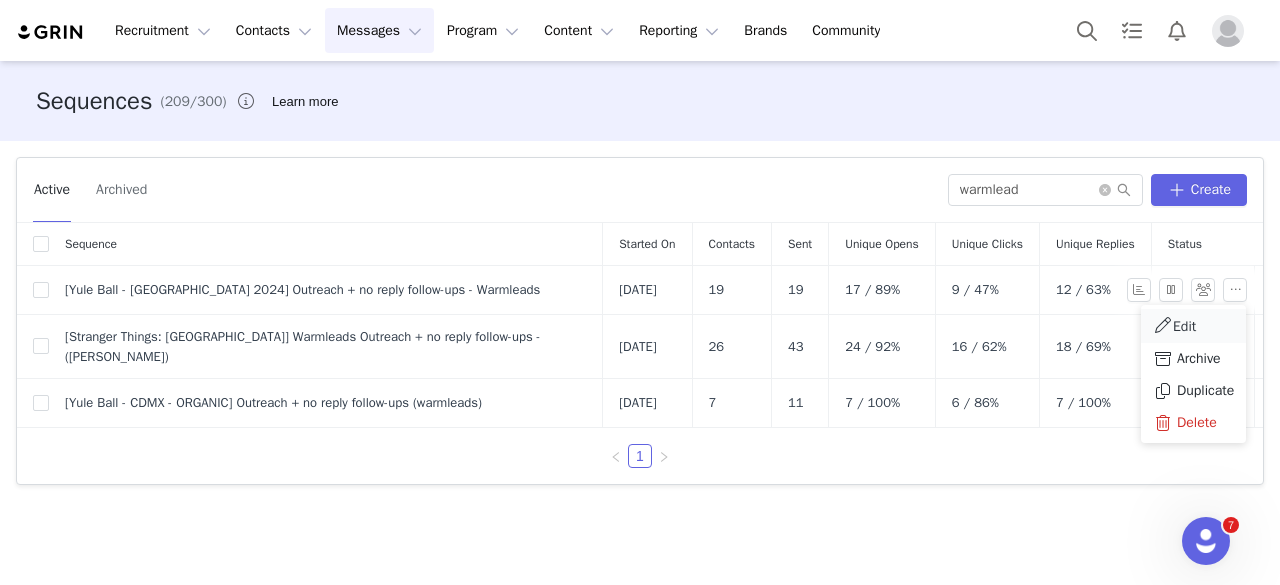 click on "Edit" at bounding box center [1193, 326] 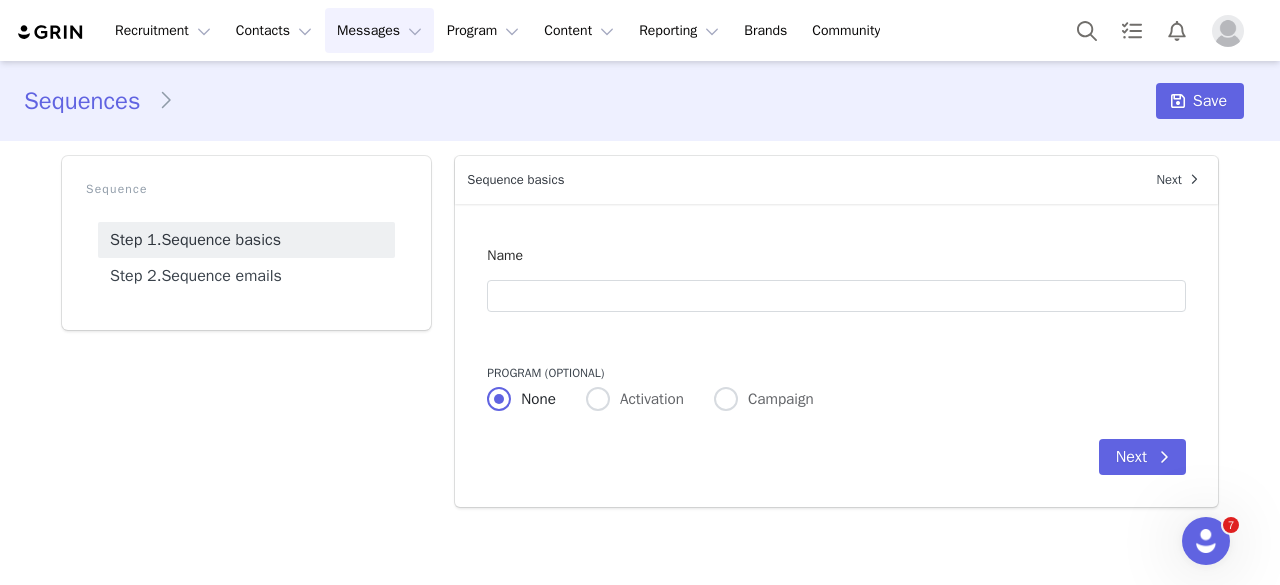 type on "[Yule Ball - [GEOGRAPHIC_DATA] 2024] Outreach + no reply follow-ups - Warmleads" 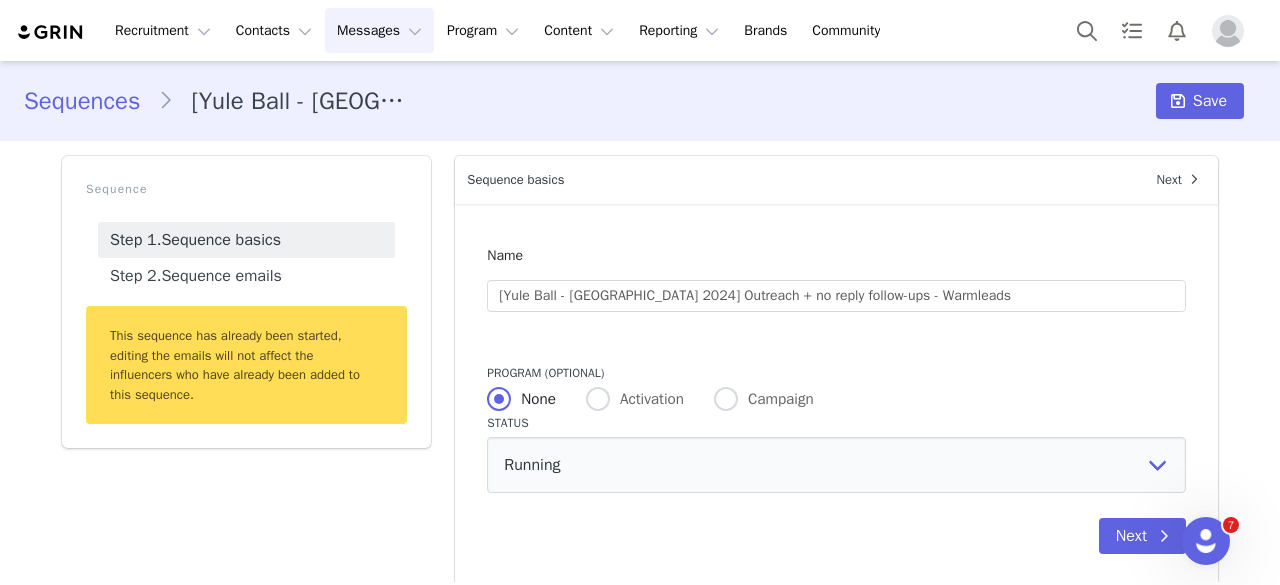 radio on "false" 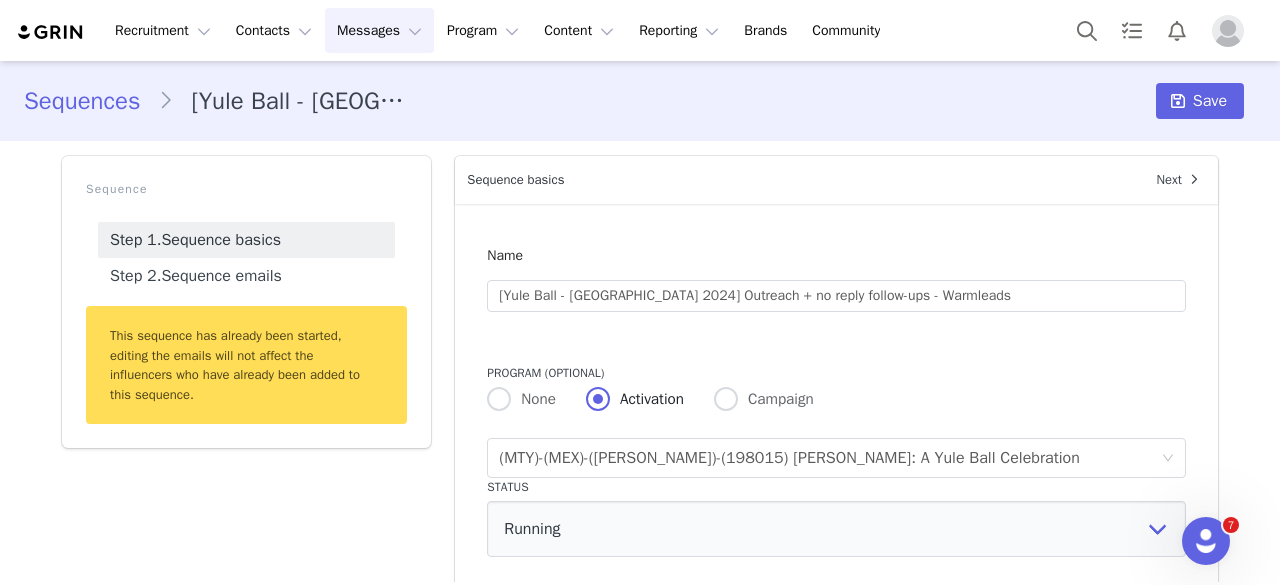 scroll, scrollTop: 83, scrollLeft: 0, axis: vertical 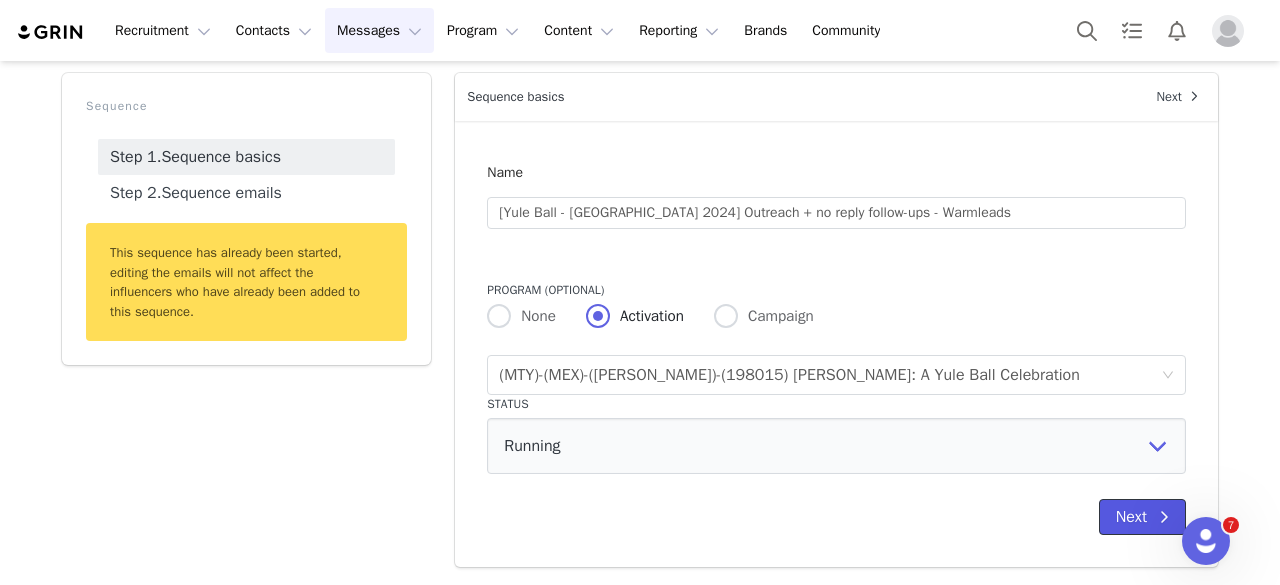 click on "Next" at bounding box center (1142, 517) 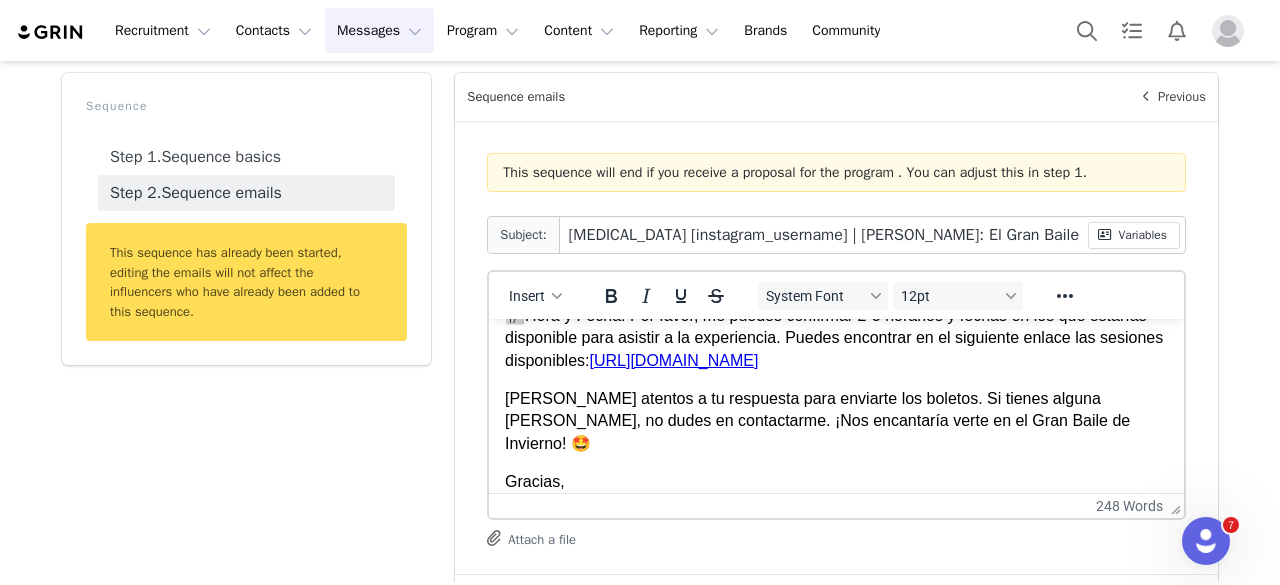 scroll, scrollTop: 400, scrollLeft: 0, axis: vertical 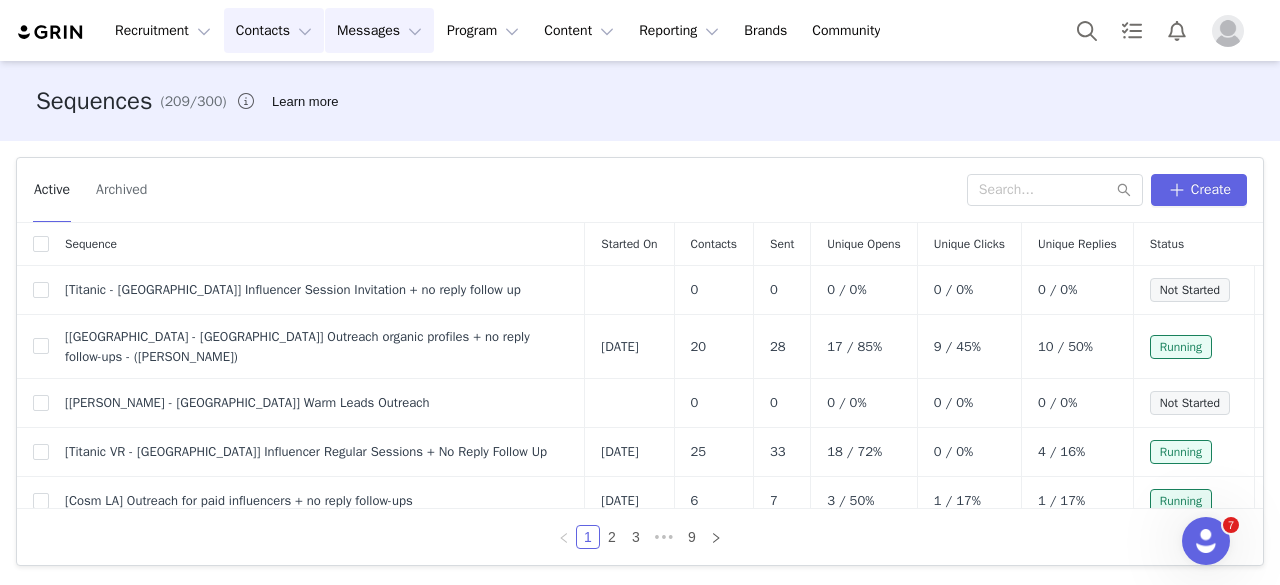 click on "Contacts Contacts" at bounding box center (274, 30) 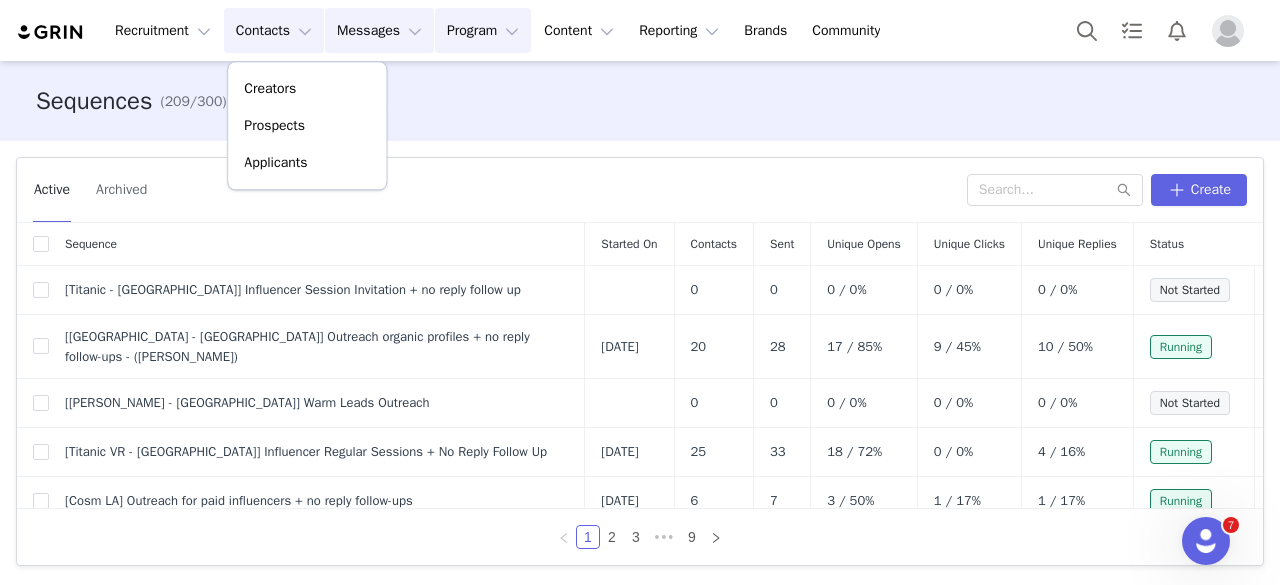 click on "Program Program" at bounding box center [483, 30] 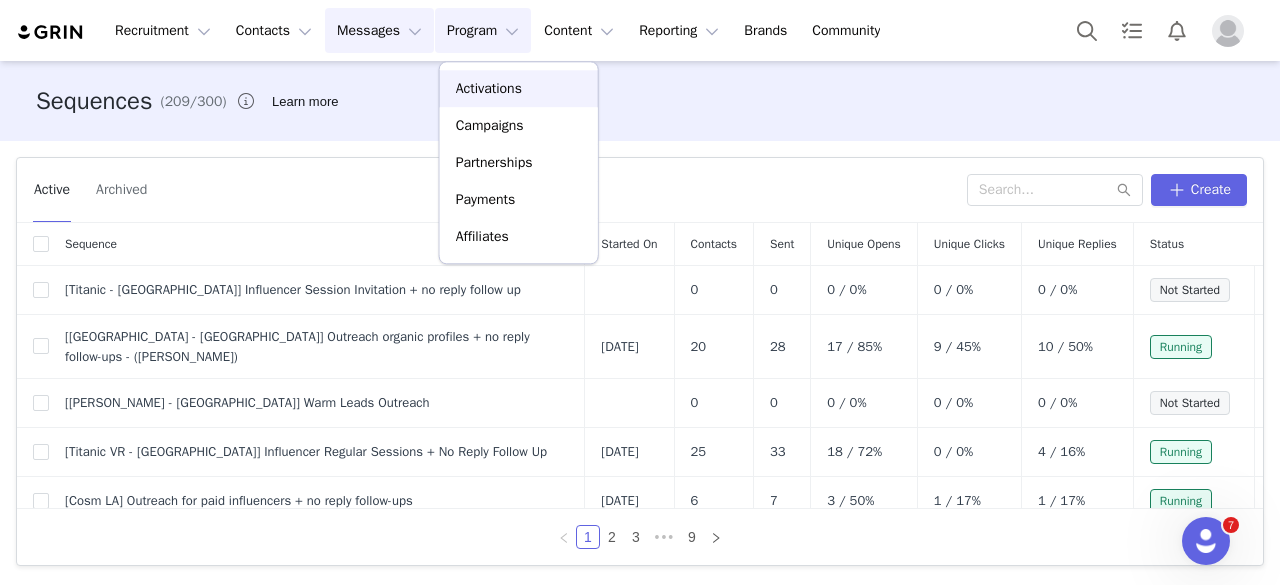 click on "Activations" at bounding box center (519, 88) 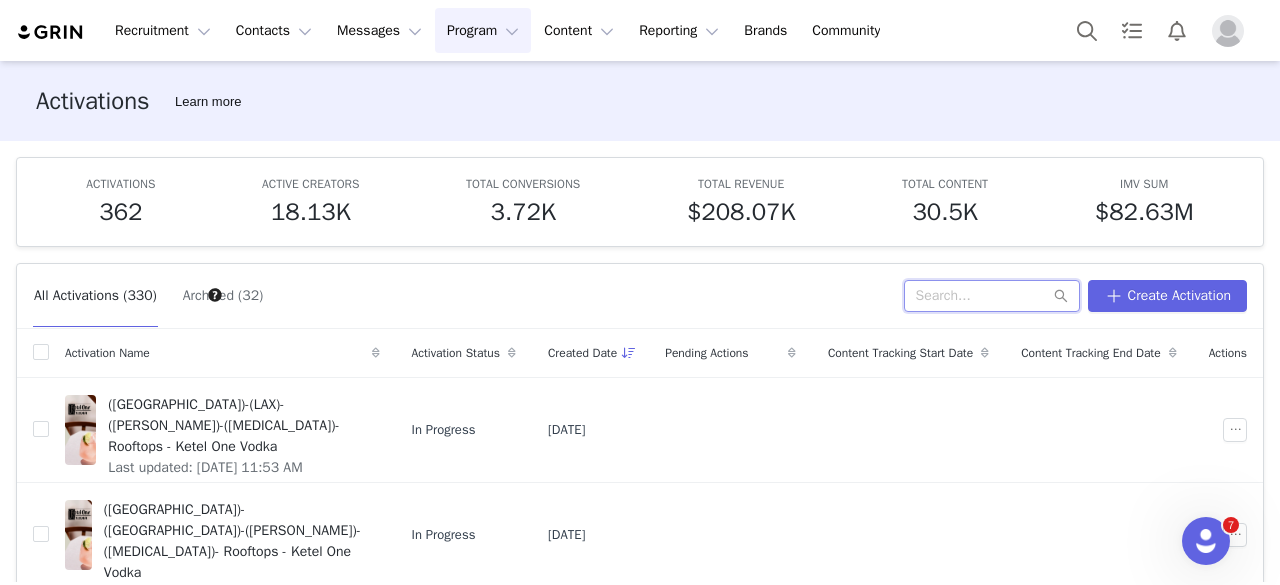click at bounding box center [992, 296] 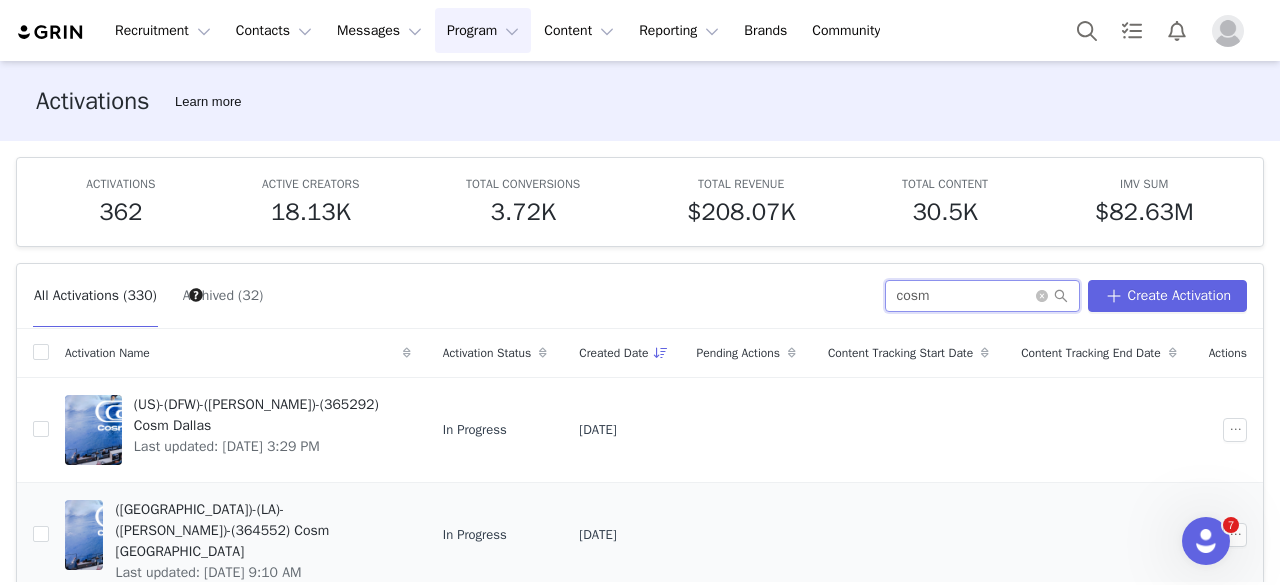 type on "cosm" 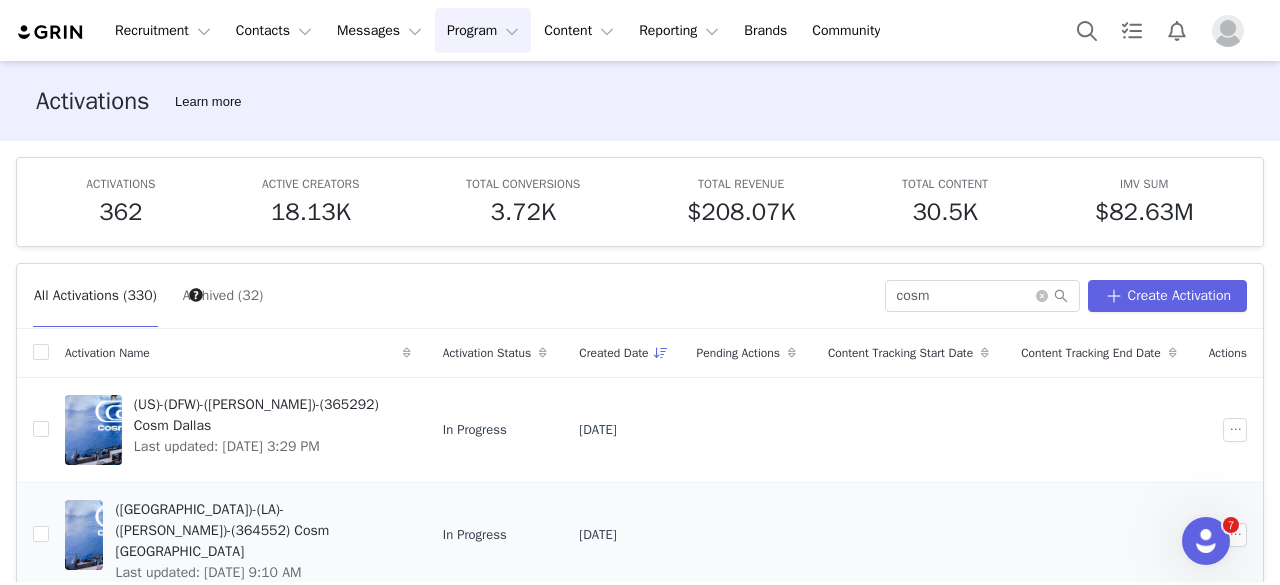 click on "([GEOGRAPHIC_DATA])-(LA)-([PERSON_NAME])-(364552) Cosm [GEOGRAPHIC_DATA]" at bounding box center [256, 530] 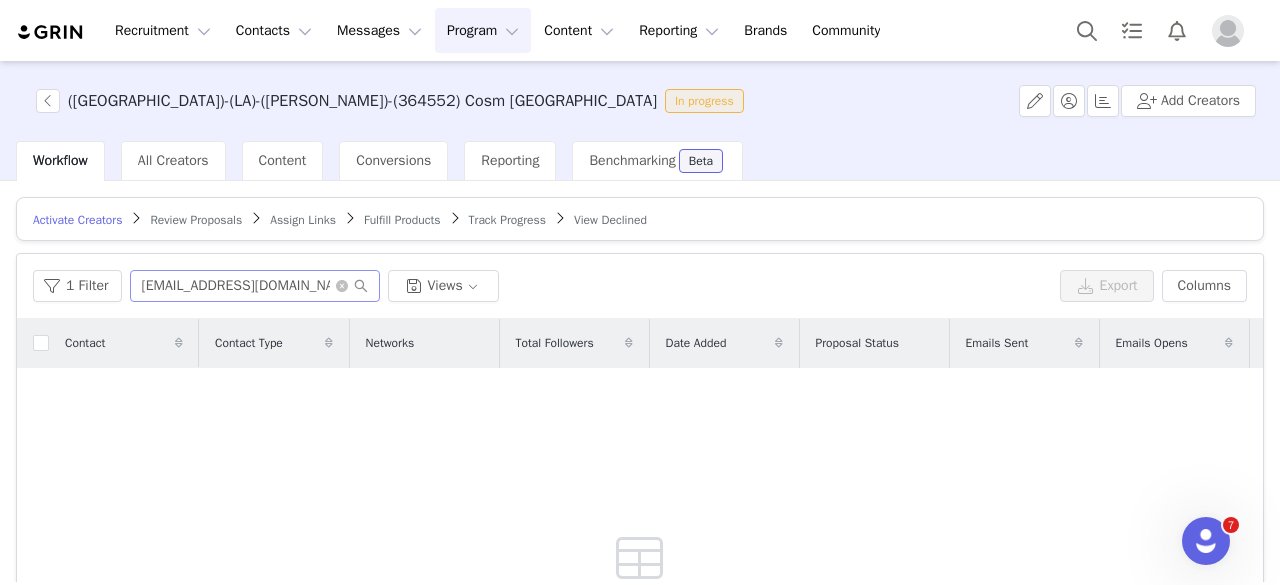 click at bounding box center [352, 286] 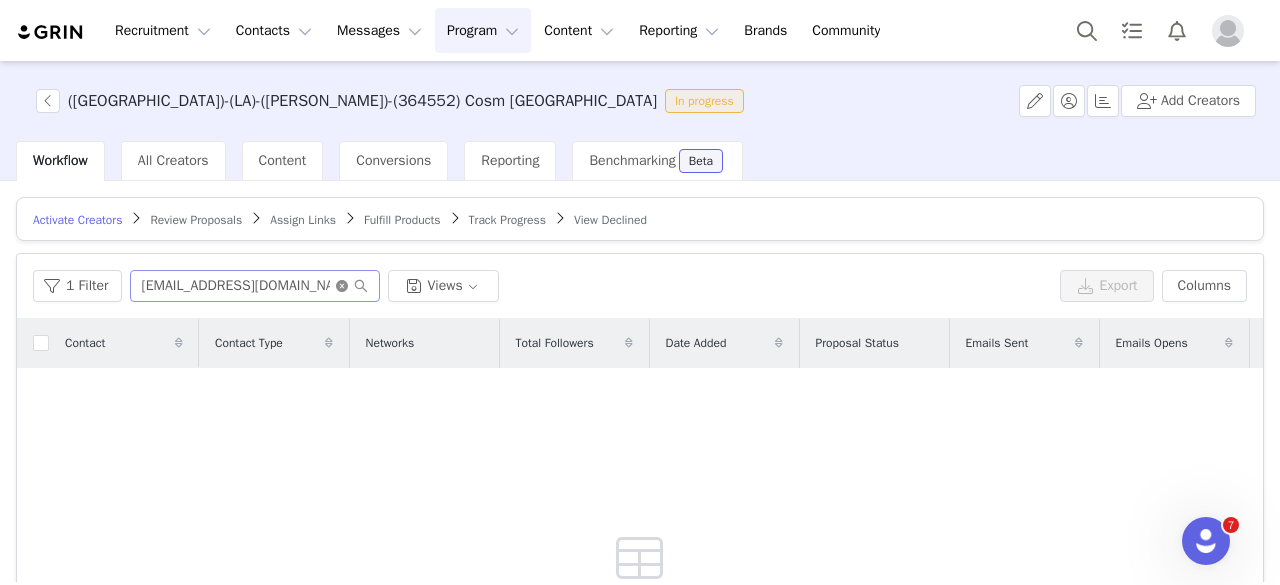click 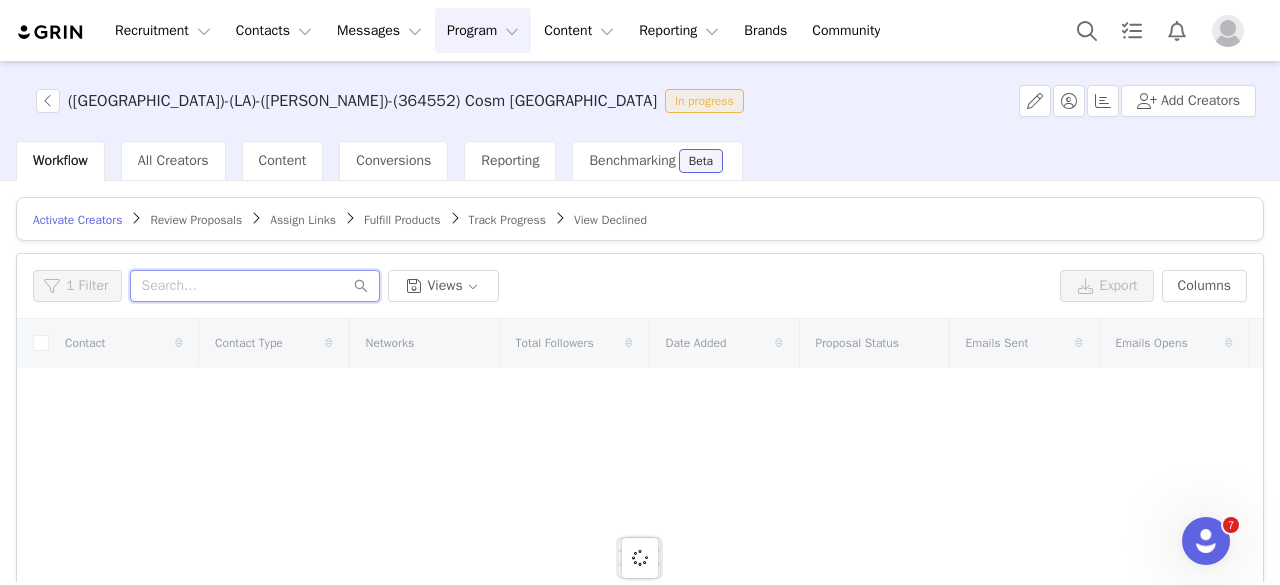 click at bounding box center [255, 286] 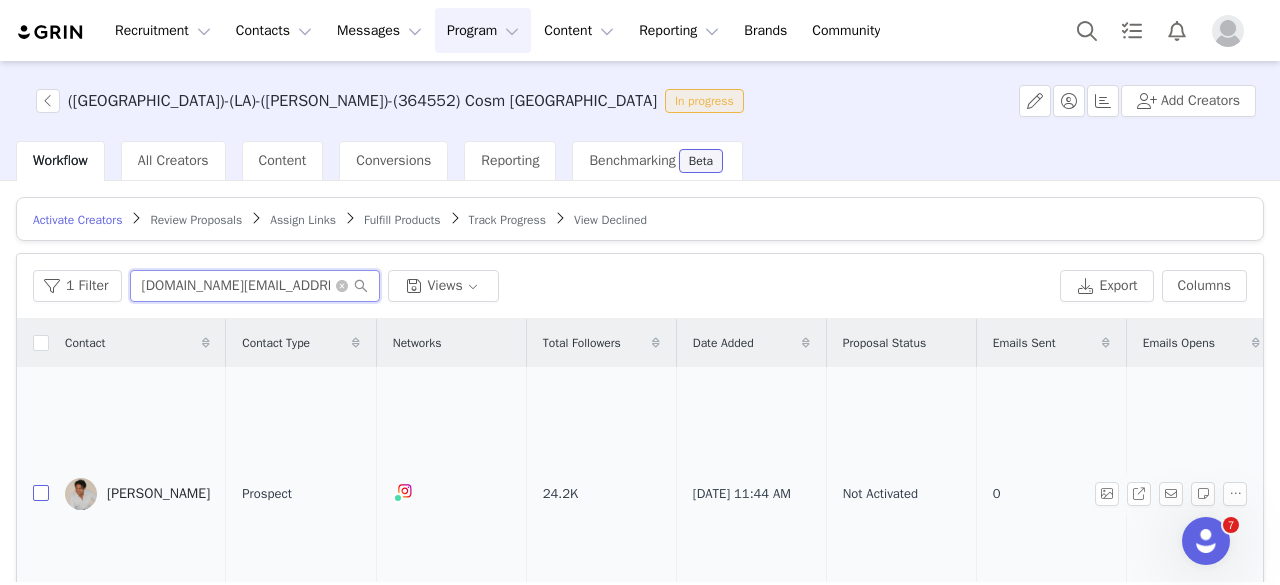 type on "[DOMAIN_NAME][EMAIL_ADDRESS][DOMAIN_NAME]" 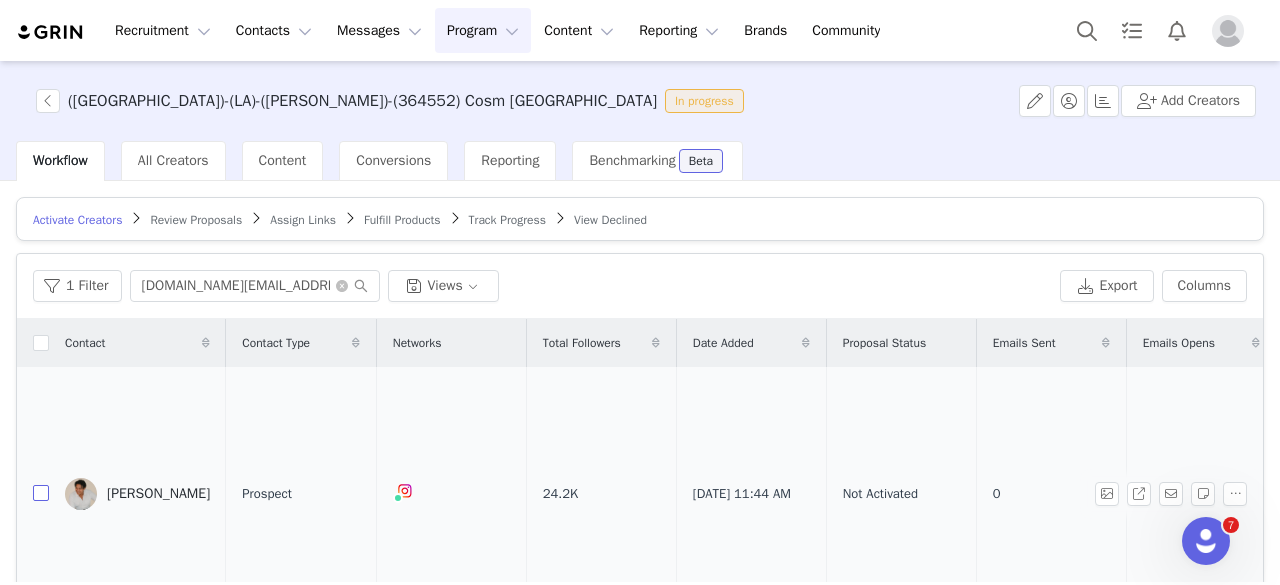 click at bounding box center (41, 493) 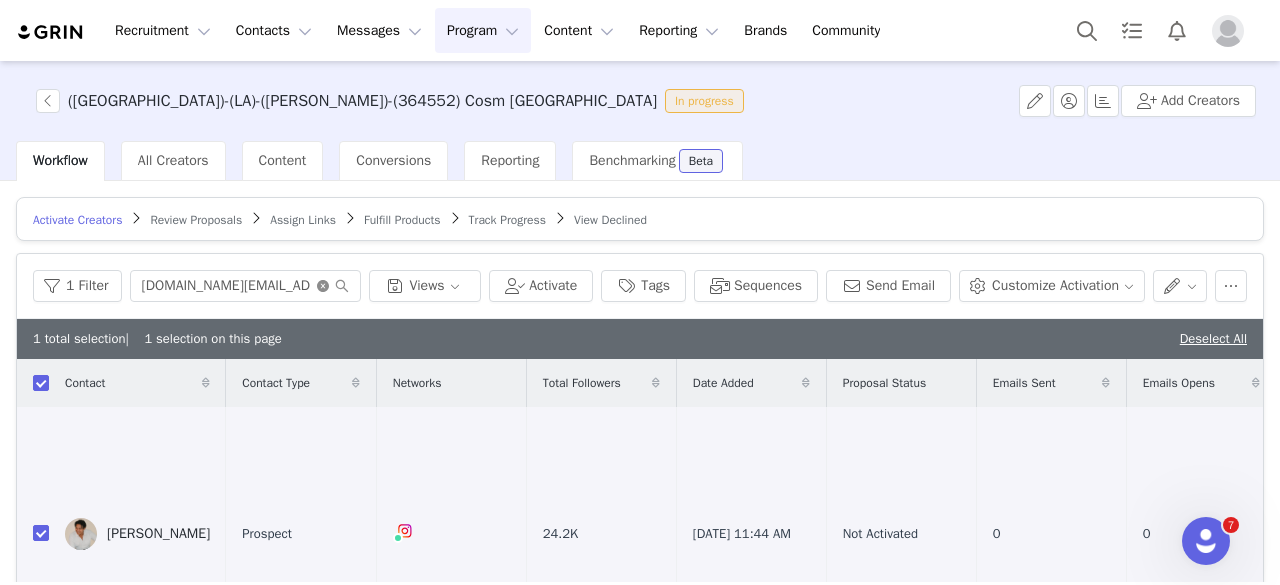 click 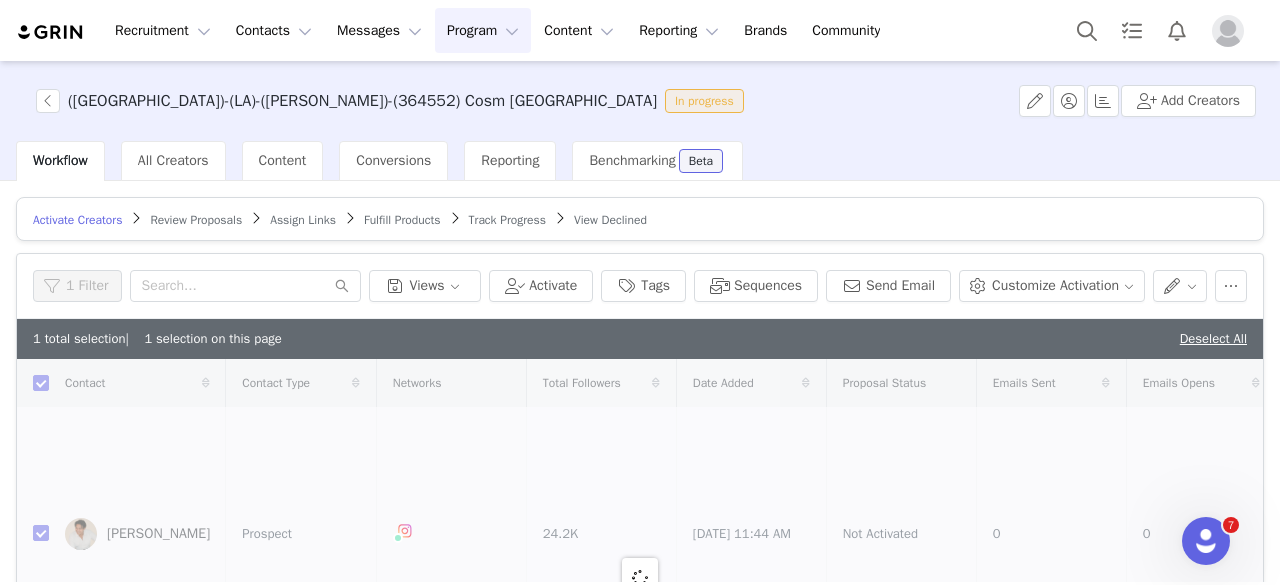checkbox on "false" 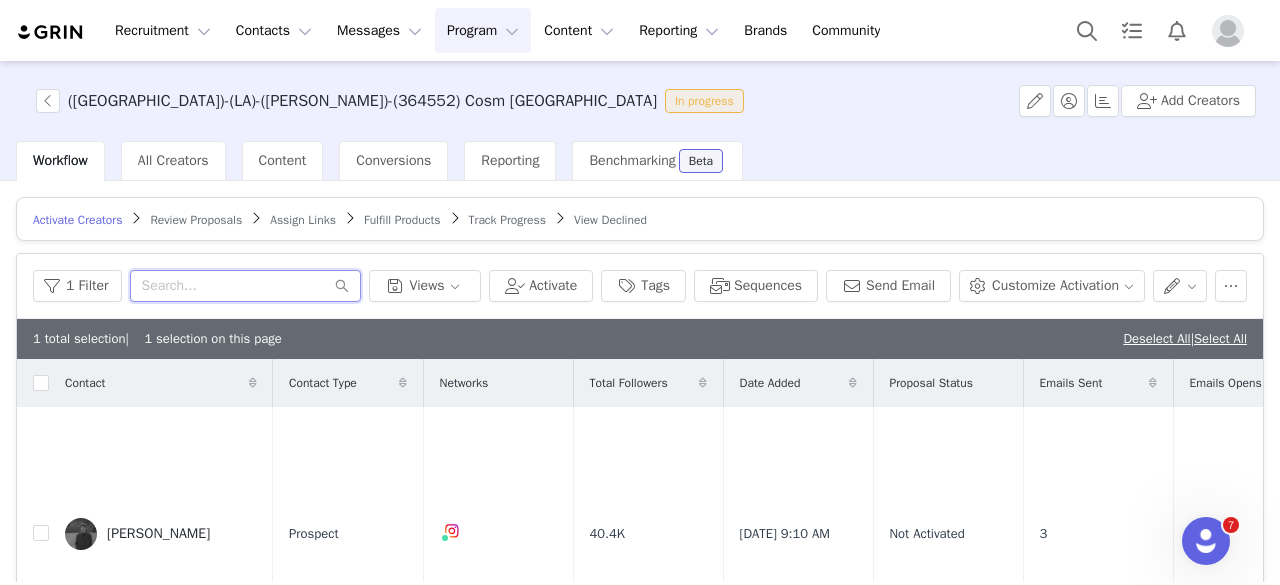 click at bounding box center (246, 286) 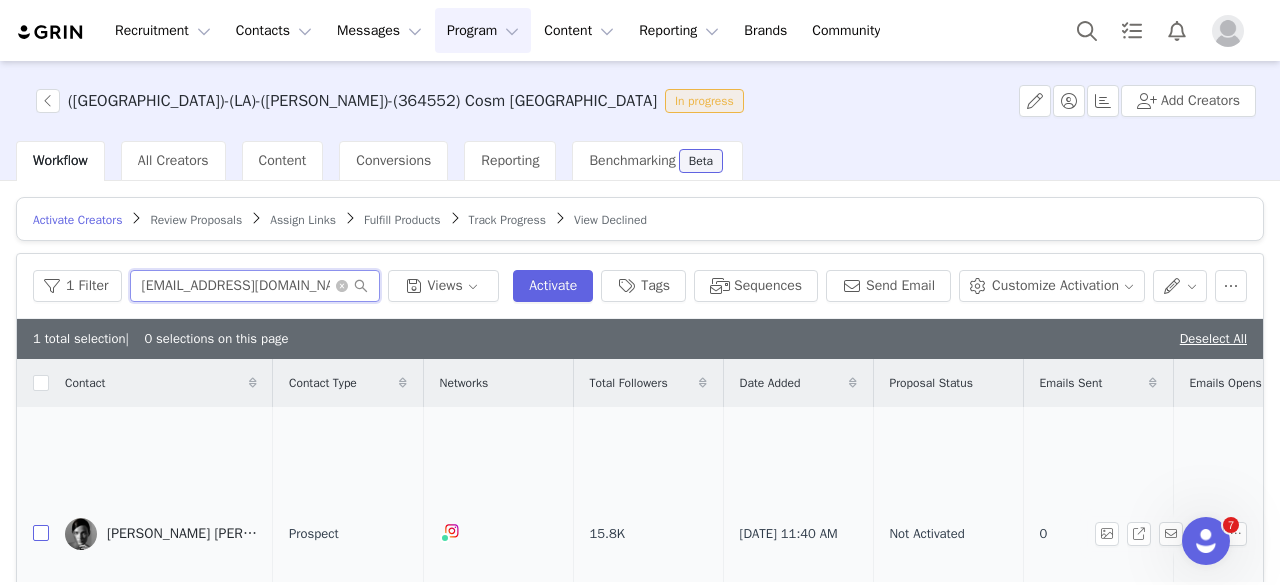 type on "[EMAIL_ADDRESS][DOMAIN_NAME]" 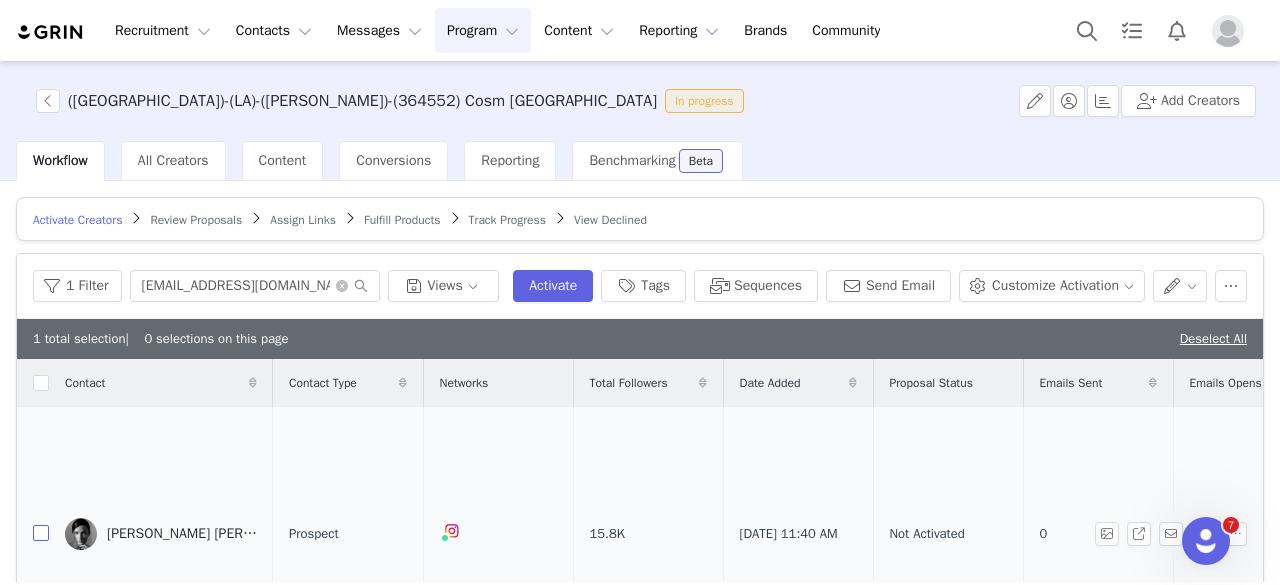 click at bounding box center [41, 533] 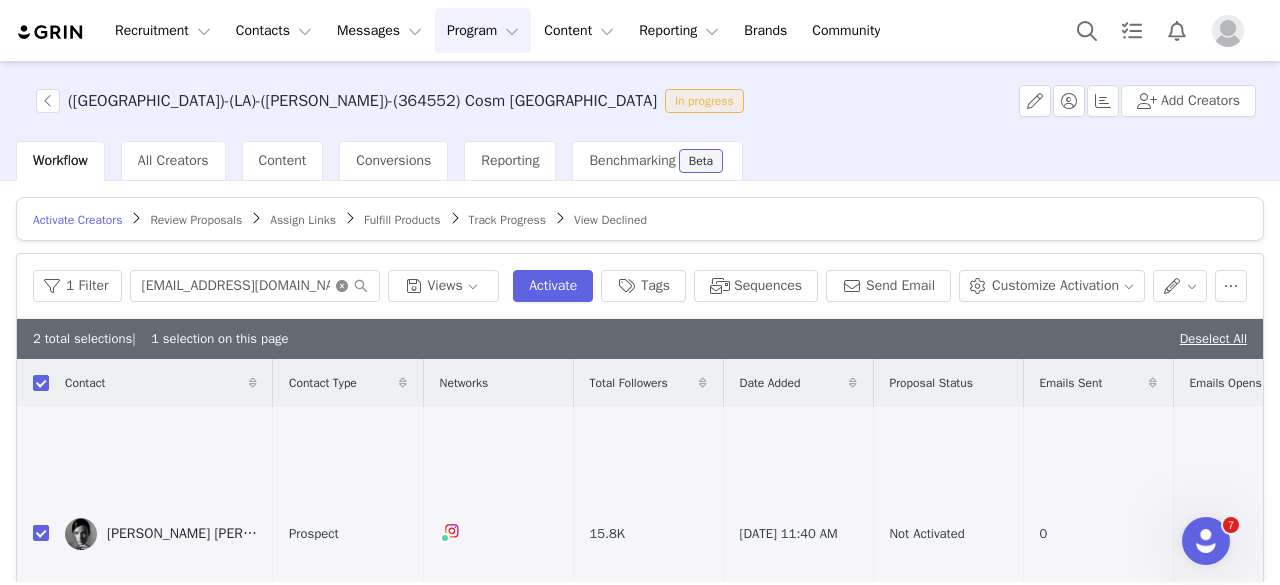 click 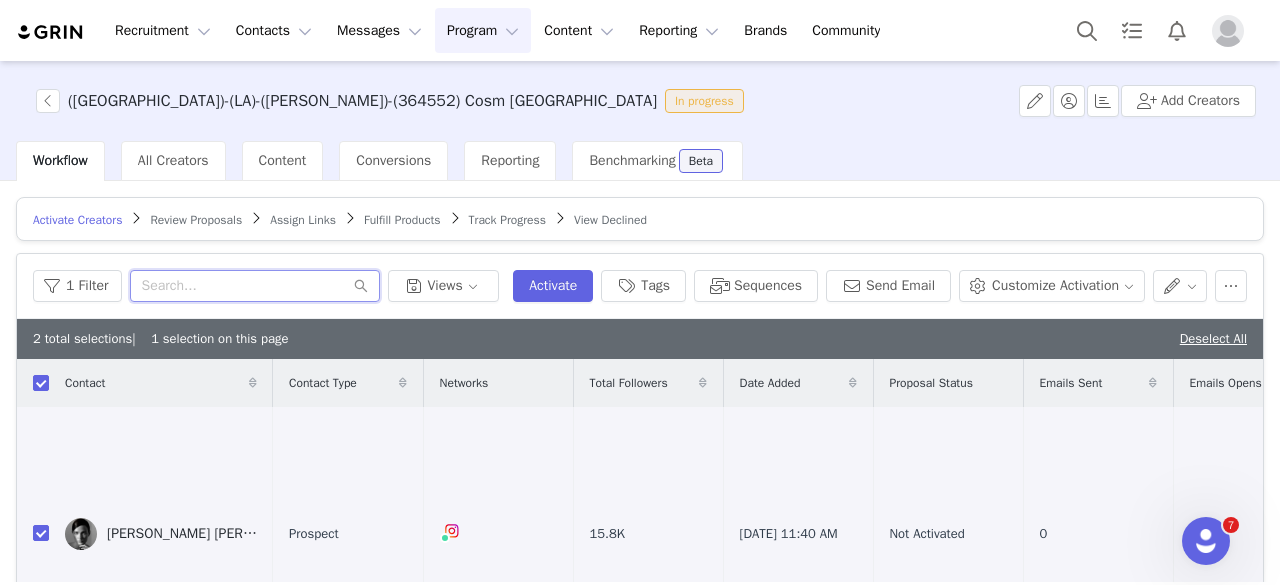 click at bounding box center (255, 286) 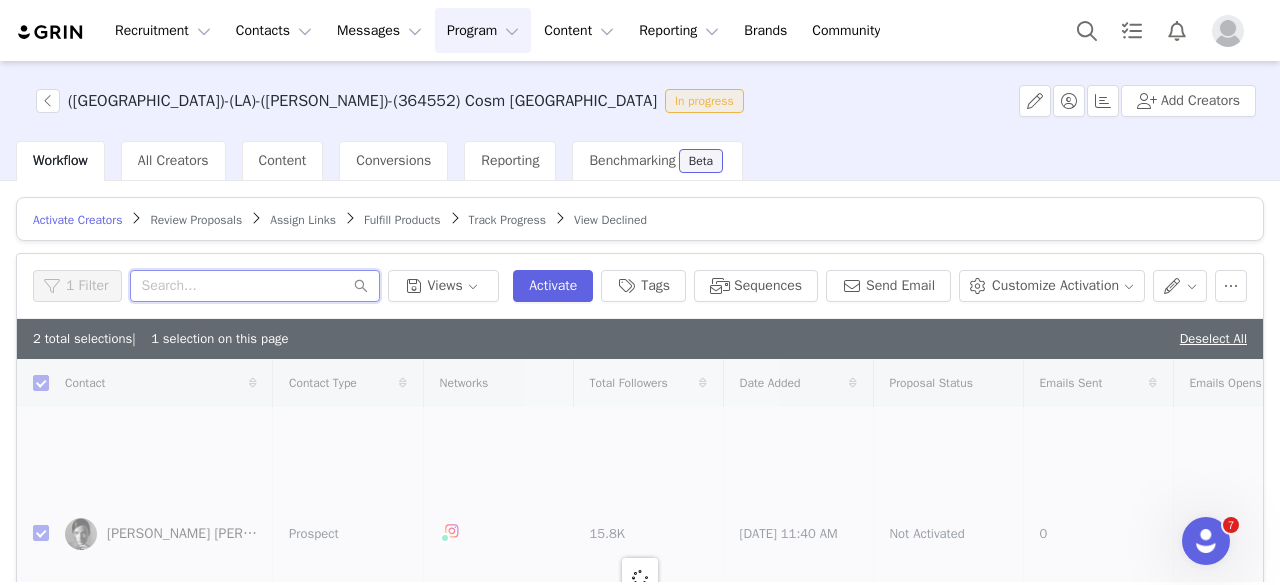 paste on "[EMAIL_ADDRESS][DOMAIN_NAME]" 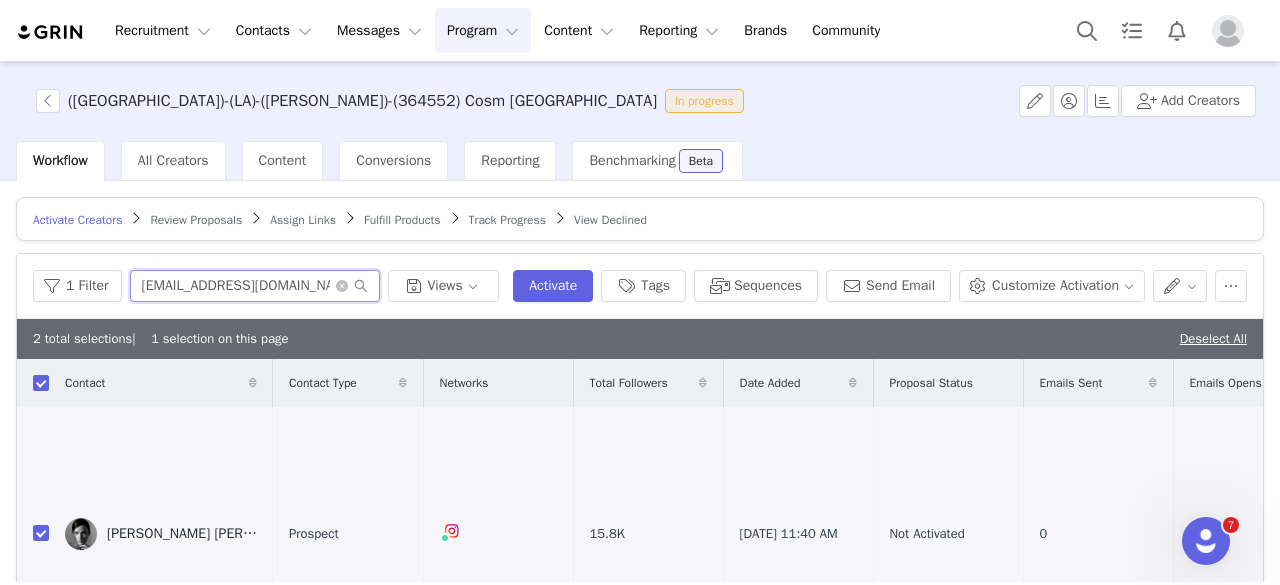 checkbox on "false" 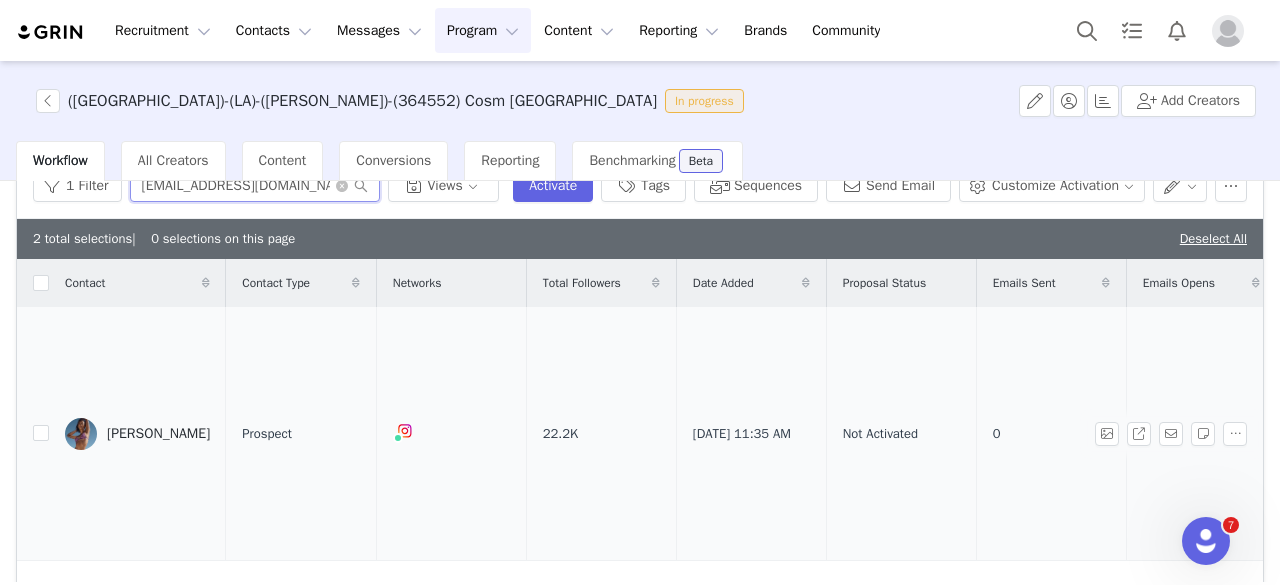 scroll, scrollTop: 284, scrollLeft: 0, axis: vertical 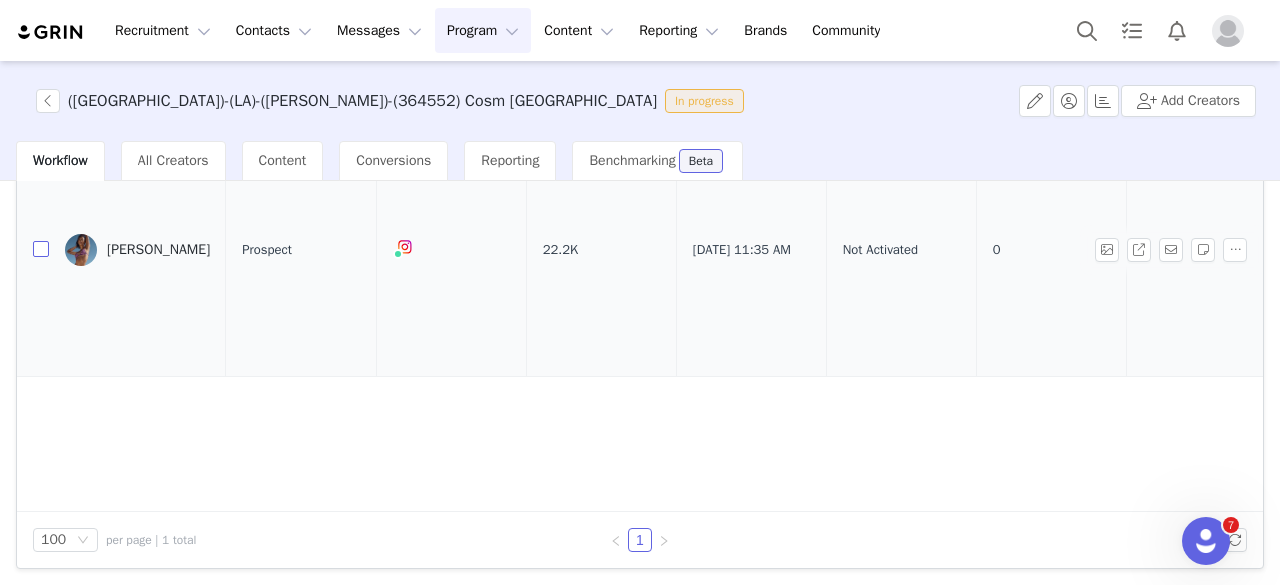 type on "[EMAIL_ADDRESS][DOMAIN_NAME]" 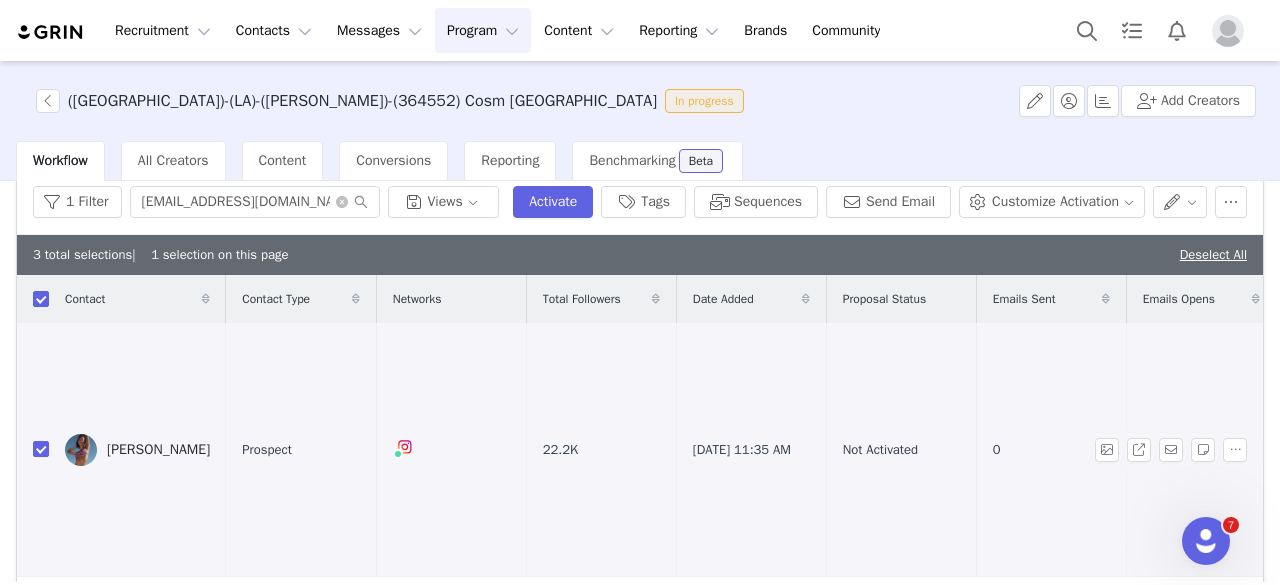 scroll, scrollTop: 0, scrollLeft: 0, axis: both 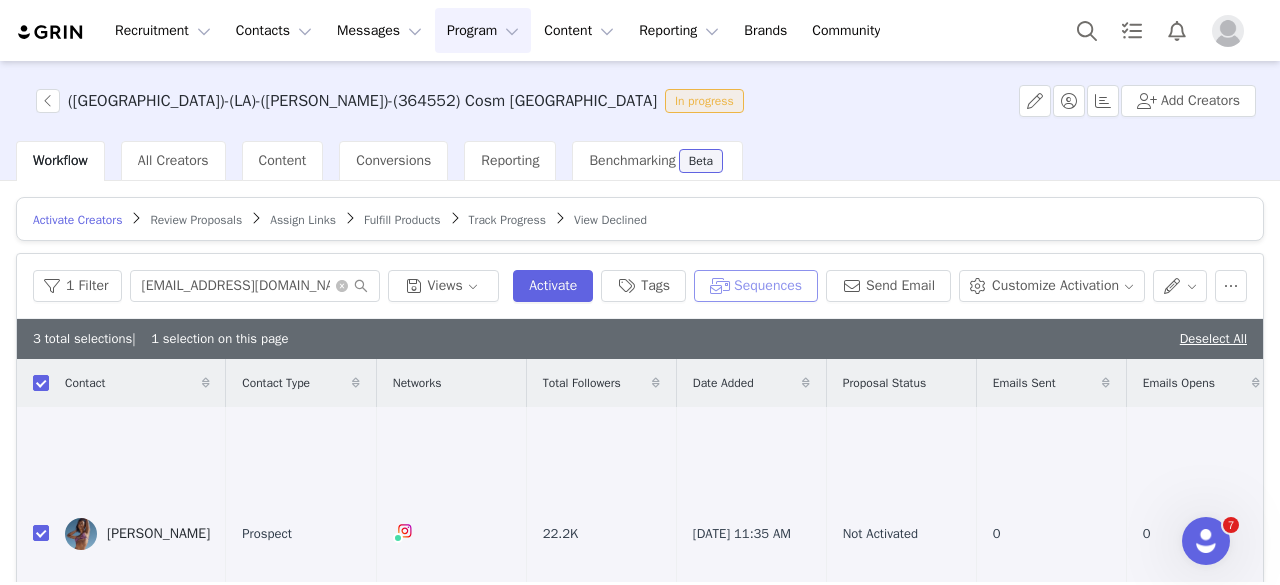click on "Sequences" at bounding box center [756, 286] 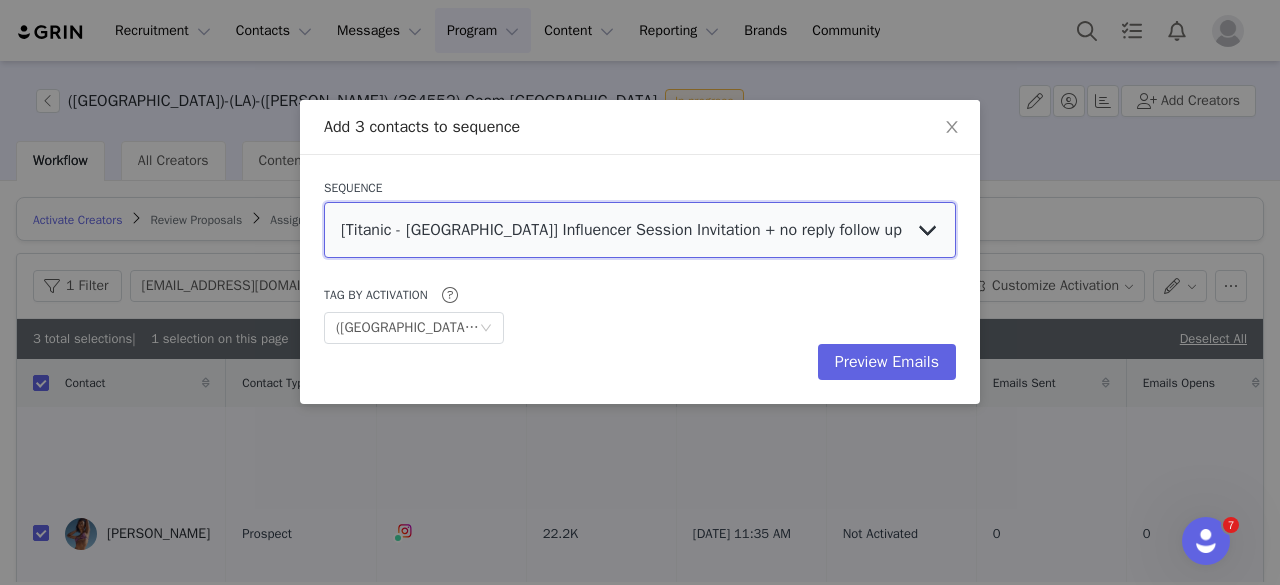click on "[Titanic - [GEOGRAPHIC_DATA]] Influencer Session Invitation + no reply follow up   [[GEOGRAPHIC_DATA] - [GEOGRAPHIC_DATA]] Outreach organic profiles + no reply follow-ups - ([PERSON_NAME])   [[PERSON_NAME] - [GEOGRAPHIC_DATA]] Warm Leads Outreach   [Titanic VR - [GEOGRAPHIC_DATA]] Influencer Regular Sessions + No Reply Follow Up   [Cosm LA] Outreach for paid influencers + no reply follow-ups   (HPX - [GEOGRAPHIC_DATA]) first reach out + no reply follow up   [SENSAS + 123!Boom - [GEOGRAPHIC_DATA]] Outreach organic profiles + no reply follow-ups - (SALVA)   [Titanic VR - Melb] Influencer Regular Sessions + No Reply Follow Up   [Prison Island - [GEOGRAPHIC_DATA]] Outreach organic profiles + no reply follow-ups - (SALVA)   [Cosm Dallas] Outreach for paid influencers + no reply follow-ups   [Titanic VR - [GEOGRAPHIC_DATA]] Influencer Regular Sessions + No Reply Follow Up   [SENSAS - [GEOGRAPHIC_DATA]] Outreach organic profiles + no reply follow-ups - (FRENCH)   [SENSAS - [GEOGRAPHIC_DATA]] Outreach organic profiles + no reply follow-ups - (SALVA)   [Titanic VR - LA] Influencer Regular Sessions + No Reply Follow Up" at bounding box center (640, 230) 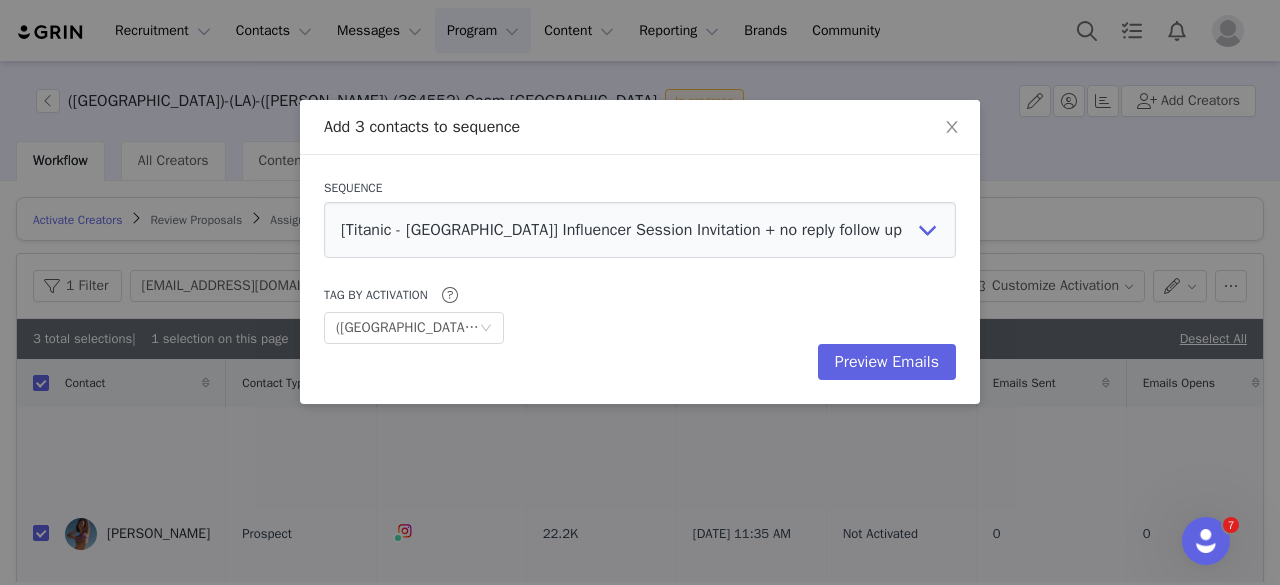 click on "Sequence      [Titanic - [GEOGRAPHIC_DATA]] Influencer Session Invitation + no reply follow up   [[GEOGRAPHIC_DATA] - [GEOGRAPHIC_DATA]] Outreach organic profiles + no reply follow-ups - ([PERSON_NAME])   [[PERSON_NAME] - [GEOGRAPHIC_DATA]] Warm Leads Outreach   [Titanic VR - [GEOGRAPHIC_DATA]] Influencer Regular Sessions + No Reply Follow Up   [Cosm LA] Outreach for paid influencers + no reply follow-ups   (HPX - [GEOGRAPHIC_DATA]) first reach out + no reply follow up   [SENSAS + 123!Boom - [GEOGRAPHIC_DATA]] Outreach organic profiles + no reply follow-ups - (SALVA)   [Titanic VR - Melb] Influencer Regular Sessions + No Reply Follow Up   [Prison Island - [GEOGRAPHIC_DATA]] Outreach organic profiles + no reply follow-ups - (SALVA)   [Cosm Dallas] Outreach for paid influencers + no reply follow-ups   [Titanic VR - [GEOGRAPHIC_DATA]] Influencer Regular Sessions + No Reply Follow Up   [SENSAS - [GEOGRAPHIC_DATA]] Outreach organic profiles + no reply follow-ups - (FRENCH)   [SENSAS - [GEOGRAPHIC_DATA]] Outreach organic profiles + no reply follow-ups - (SALVA)   [Cosm LA] Outreach + no reply follow-ups      Optional" at bounding box center (640, 279) 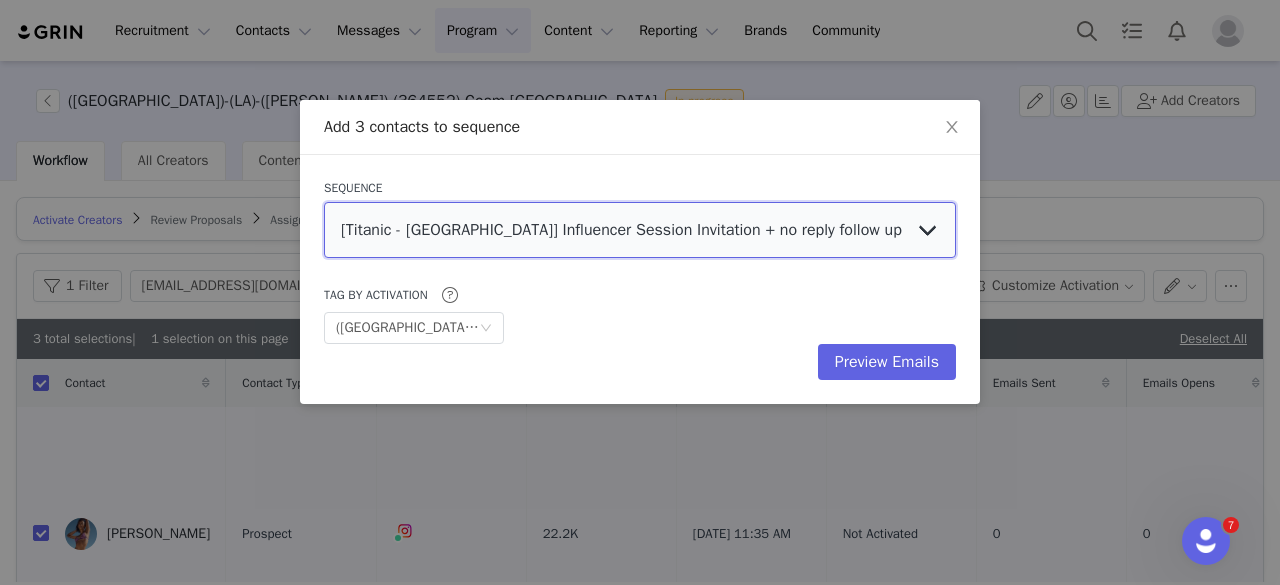 click on "[Titanic - [GEOGRAPHIC_DATA]] Influencer Session Invitation + no reply follow up   [[GEOGRAPHIC_DATA] - [GEOGRAPHIC_DATA]] Outreach organic profiles + no reply follow-ups - ([PERSON_NAME])   [[PERSON_NAME] - [GEOGRAPHIC_DATA]] Warm Leads Outreach   [Titanic VR - [GEOGRAPHIC_DATA]] Influencer Regular Sessions + No Reply Follow Up   [Cosm LA] Outreach for paid influencers + no reply follow-ups   (HPX - [GEOGRAPHIC_DATA]) first reach out + no reply follow up   [SENSAS + 123!Boom - [GEOGRAPHIC_DATA]] Outreach organic profiles + no reply follow-ups - (SALVA)   [Titanic VR - Melb] Influencer Regular Sessions + No Reply Follow Up   [Prison Island - [GEOGRAPHIC_DATA]] Outreach organic profiles + no reply follow-ups - (SALVA)   [Cosm Dallas] Outreach for paid influencers + no reply follow-ups   [Titanic VR - [GEOGRAPHIC_DATA]] Influencer Regular Sessions + No Reply Follow Up   [SENSAS - [GEOGRAPHIC_DATA]] Outreach organic profiles + no reply follow-ups - (FRENCH)   [SENSAS - [GEOGRAPHIC_DATA]] Outreach organic profiles + no reply follow-ups - (SALVA)   [Titanic VR - LA] Influencer Regular Sessions + No Reply Follow Up" at bounding box center (640, 230) 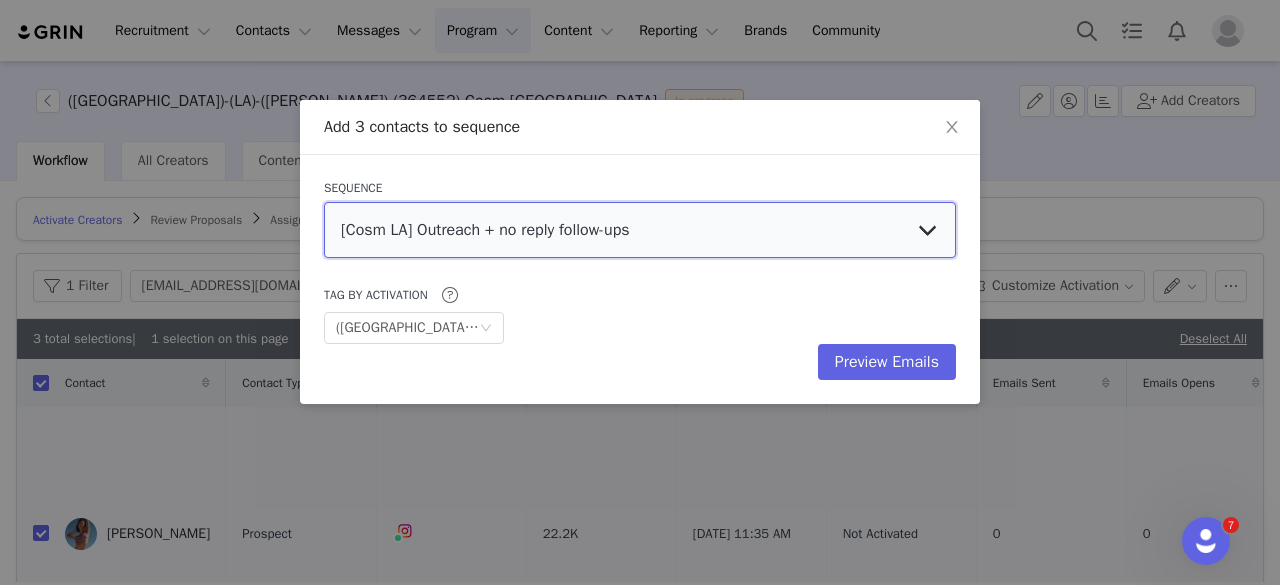 click on "[Titanic - [GEOGRAPHIC_DATA]] Influencer Session Invitation + no reply follow up   [[GEOGRAPHIC_DATA] - [GEOGRAPHIC_DATA]] Outreach organic profiles + no reply follow-ups - ([PERSON_NAME])   [[PERSON_NAME] - [GEOGRAPHIC_DATA]] Warm Leads Outreach   [Titanic VR - [GEOGRAPHIC_DATA]] Influencer Regular Sessions + No Reply Follow Up   [Cosm LA] Outreach for paid influencers + no reply follow-ups   (HPX - [GEOGRAPHIC_DATA]) first reach out + no reply follow up   [SENSAS + 123!Boom - [GEOGRAPHIC_DATA]] Outreach organic profiles + no reply follow-ups - (SALVA)   [Titanic VR - Melb] Influencer Regular Sessions + No Reply Follow Up   [Prison Island - [GEOGRAPHIC_DATA]] Outreach organic profiles + no reply follow-ups - (SALVA)   [Cosm Dallas] Outreach for paid influencers + no reply follow-ups   [Titanic VR - [GEOGRAPHIC_DATA]] Influencer Regular Sessions + No Reply Follow Up   [SENSAS - [GEOGRAPHIC_DATA]] Outreach organic profiles + no reply follow-ups - (FRENCH)   [SENSAS - [GEOGRAPHIC_DATA]] Outreach organic profiles + no reply follow-ups - (SALVA)   [Titanic VR - LA] Influencer Regular Sessions + No Reply Follow Up" at bounding box center (640, 230) 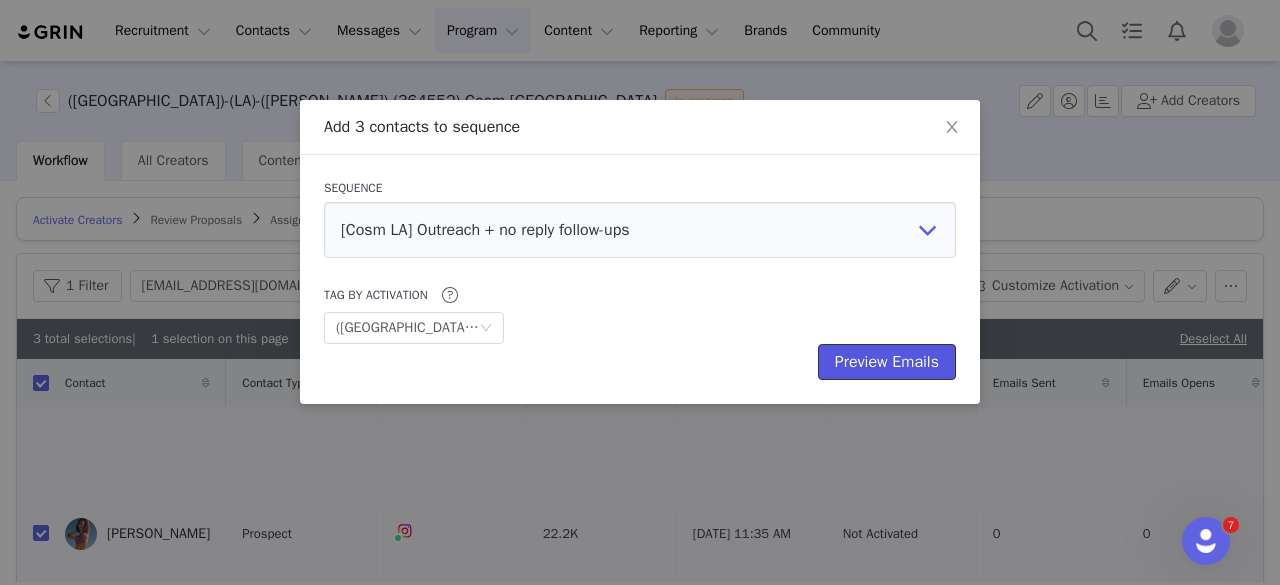 click on "Preview Emails" at bounding box center (887, 362) 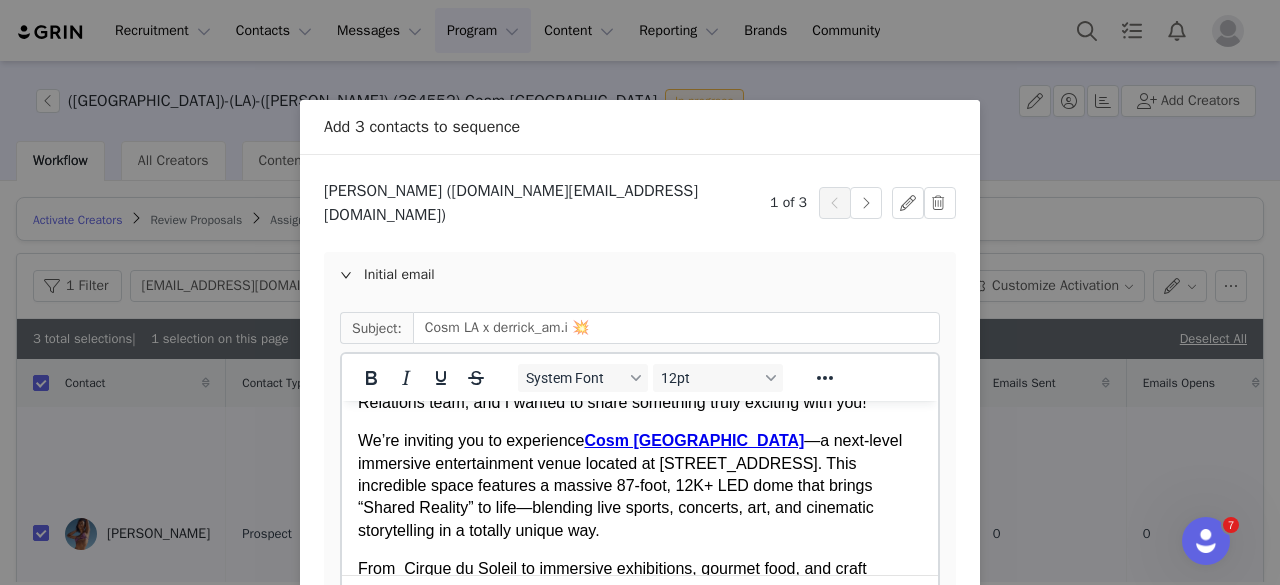 scroll, scrollTop: 0, scrollLeft: 0, axis: both 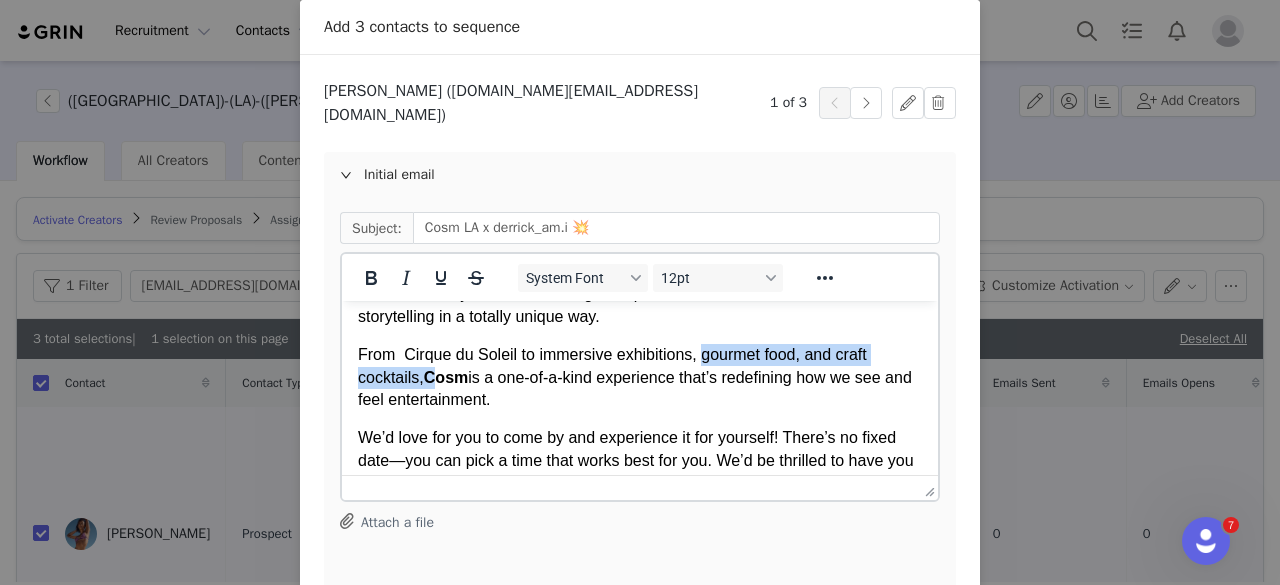 drag, startPoint x: 699, startPoint y: 352, endPoint x: 433, endPoint y: 370, distance: 266.60834 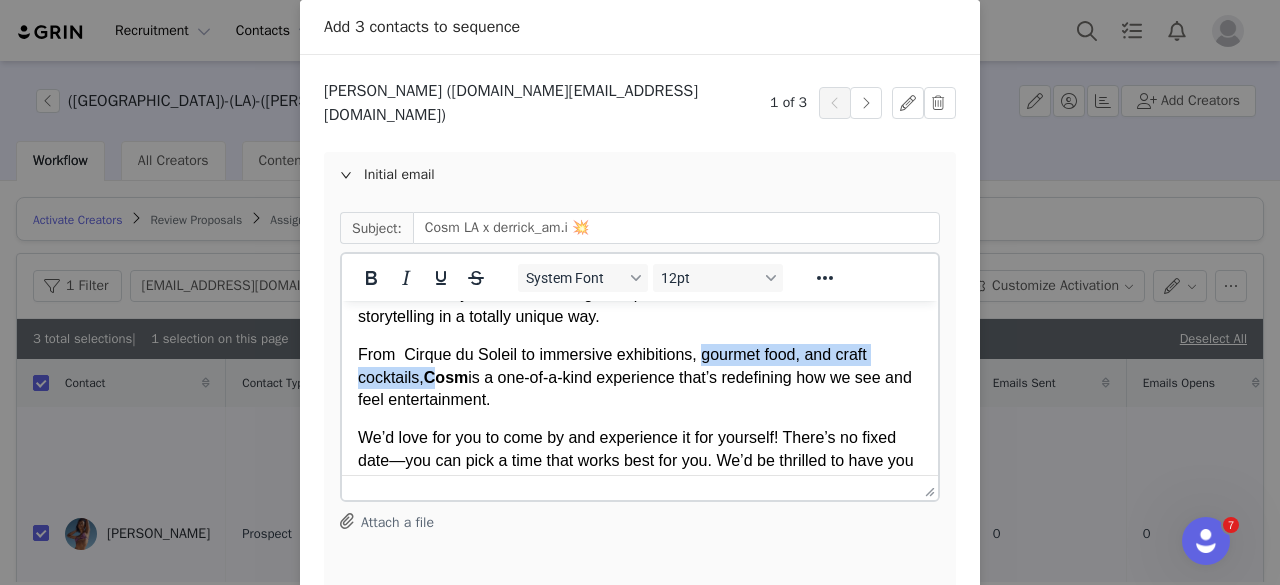 click on "From  Cirque du Soleil to immersive exhibitions, gourmet food, and craft cocktails,  Cosm  is a one-of-a-kind experience that’s redefining how we see and feel entertainment." at bounding box center (640, 377) 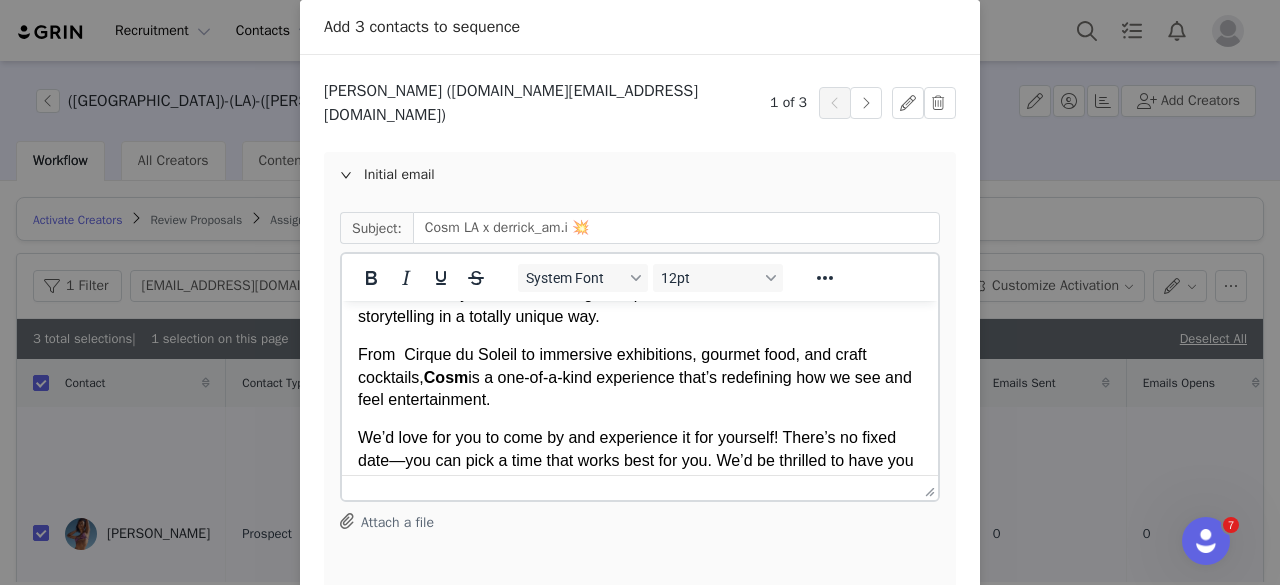click on "From  Cirque du Soleil to immersive exhibitions, gourmet food, and craft cocktails,  Cosm  is a one-of-a-kind experience that’s redefining how we see and feel entertainment." at bounding box center [640, 377] 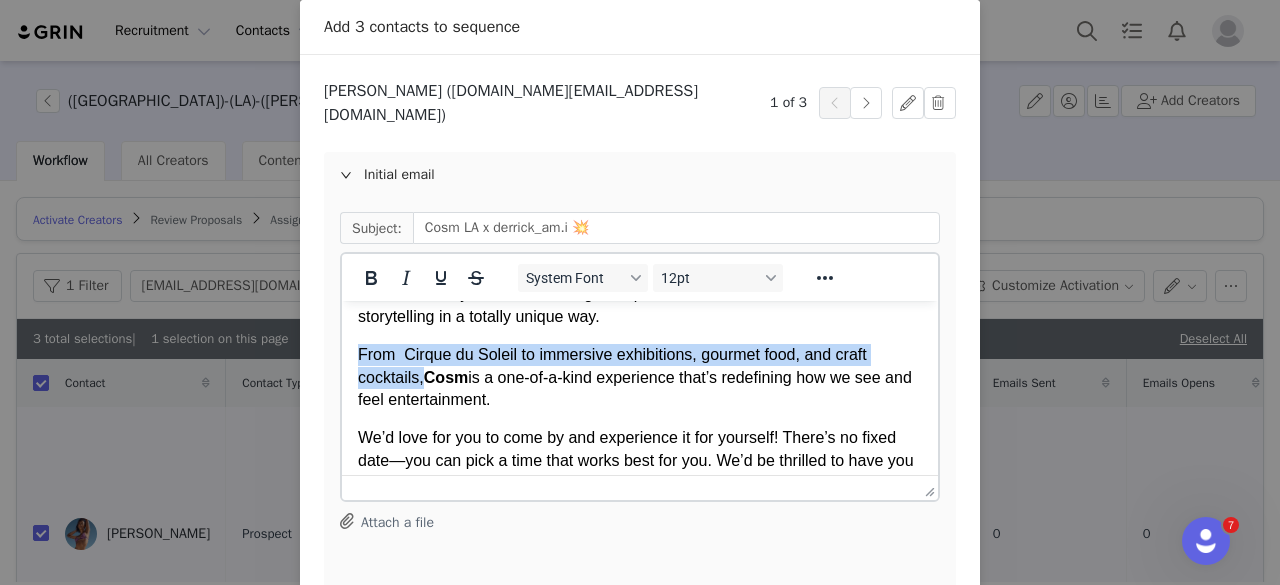 drag, startPoint x: 422, startPoint y: 376, endPoint x: 329, endPoint y: 358, distance: 94.72592 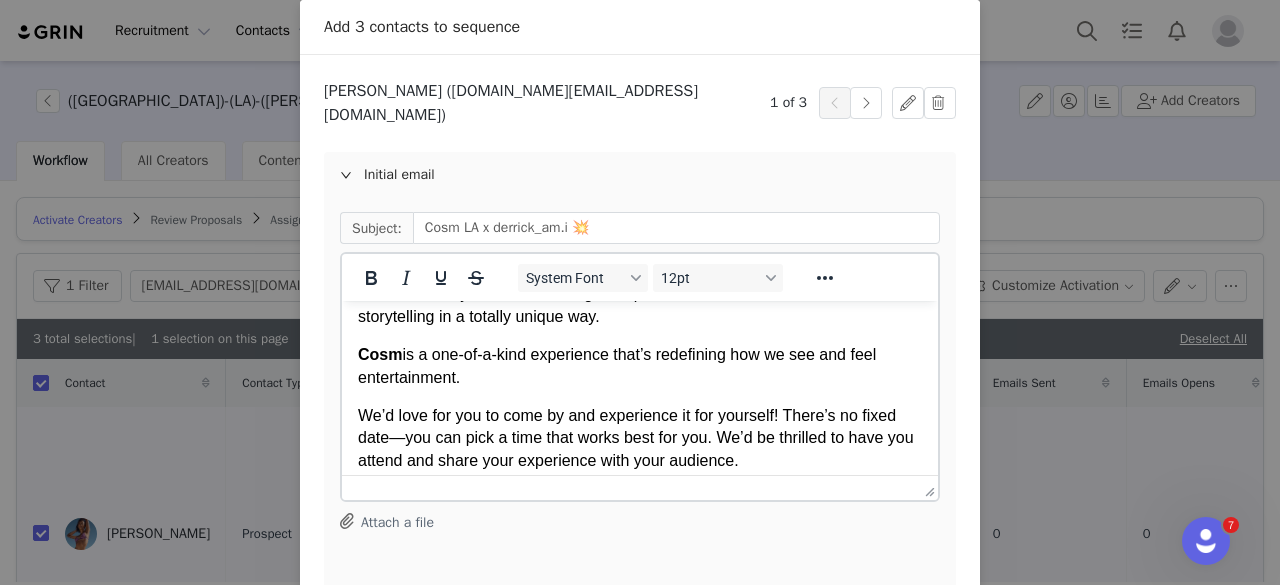 type 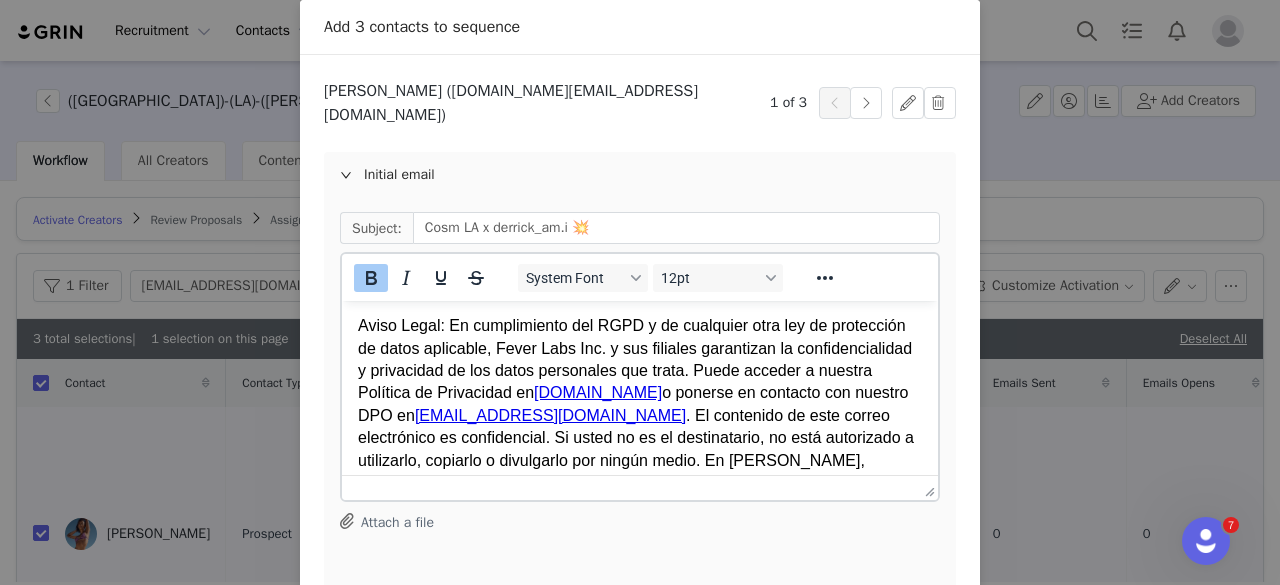 scroll, scrollTop: 925, scrollLeft: 0, axis: vertical 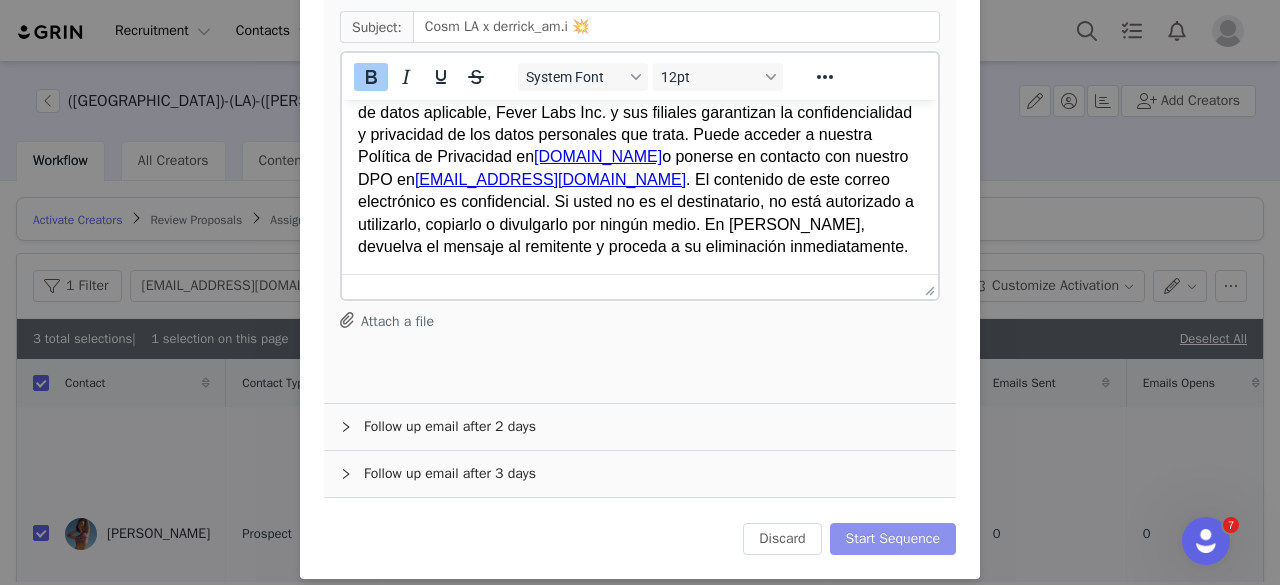 click on "Start Sequence" at bounding box center (893, 539) 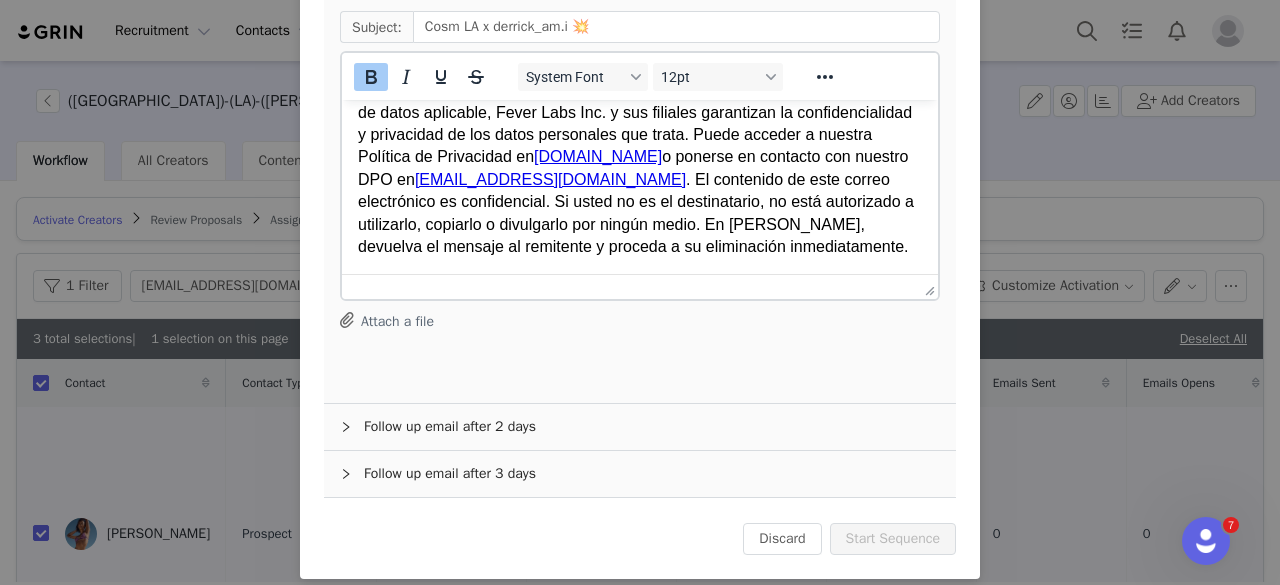scroll, scrollTop: 0, scrollLeft: 0, axis: both 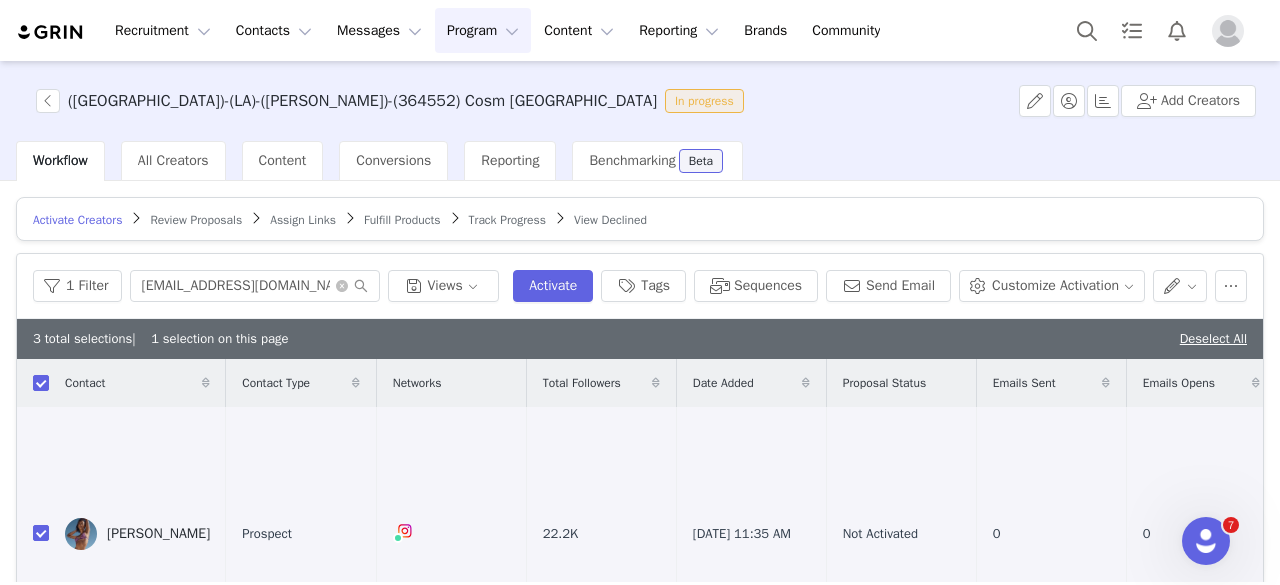 click on "Program Program" at bounding box center [483, 30] 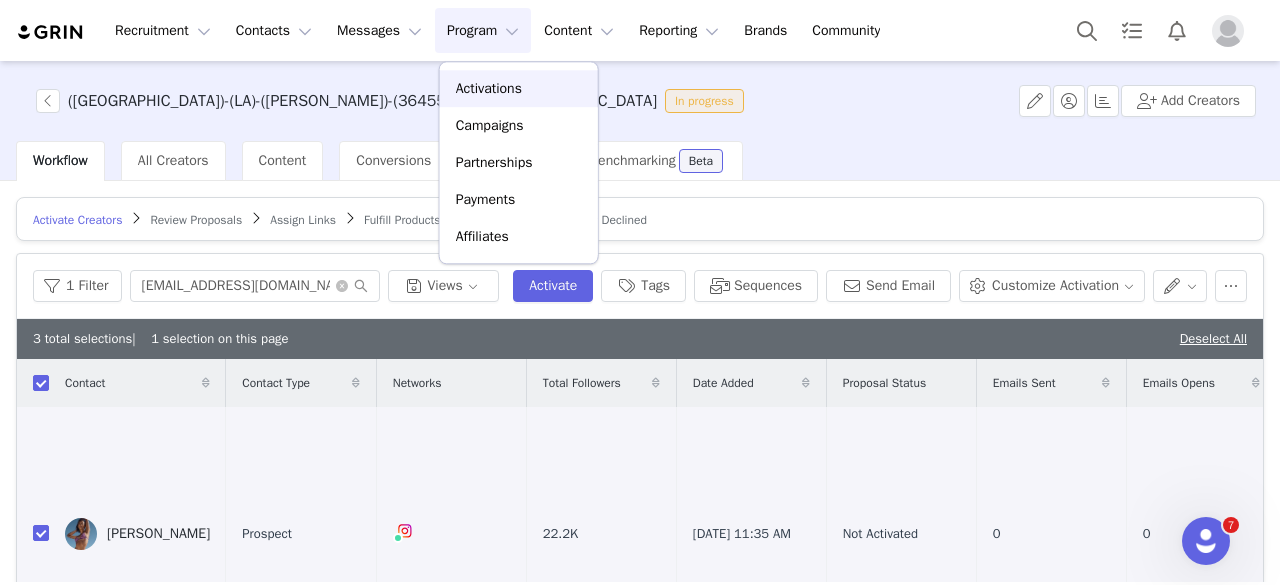 click on "Activations" at bounding box center [519, 88] 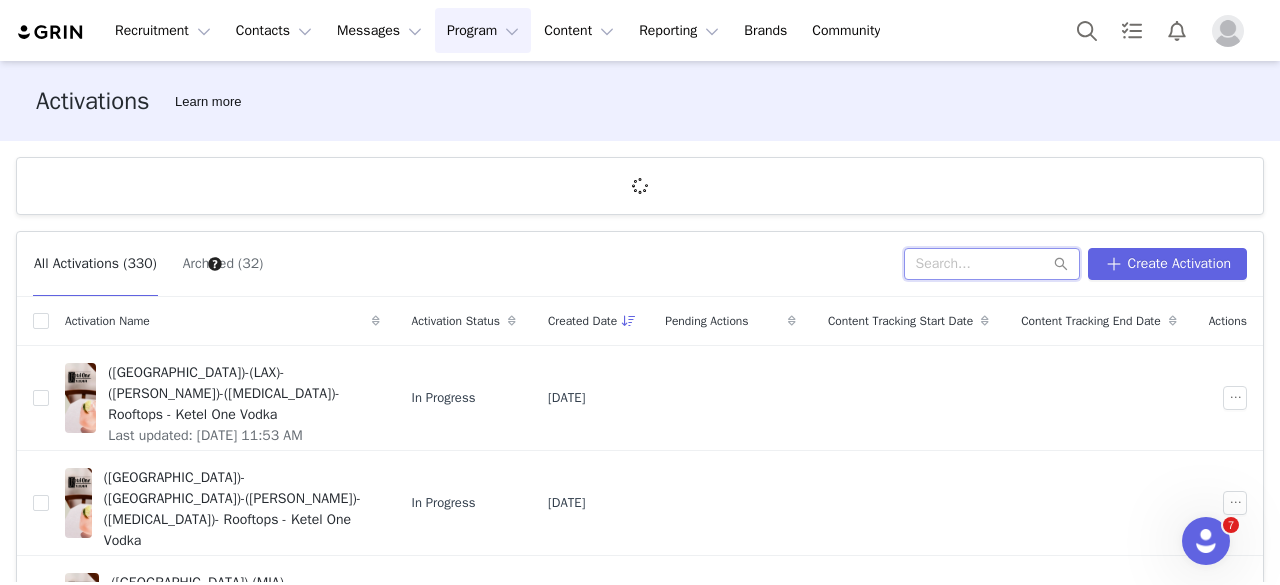 click at bounding box center [992, 264] 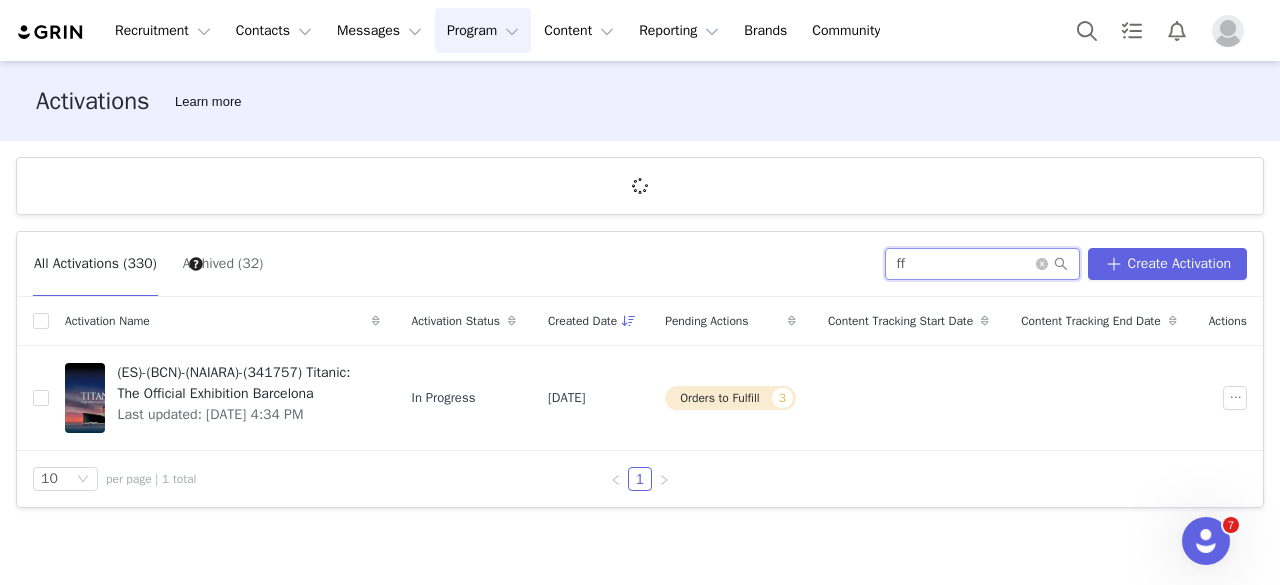 type on "f" 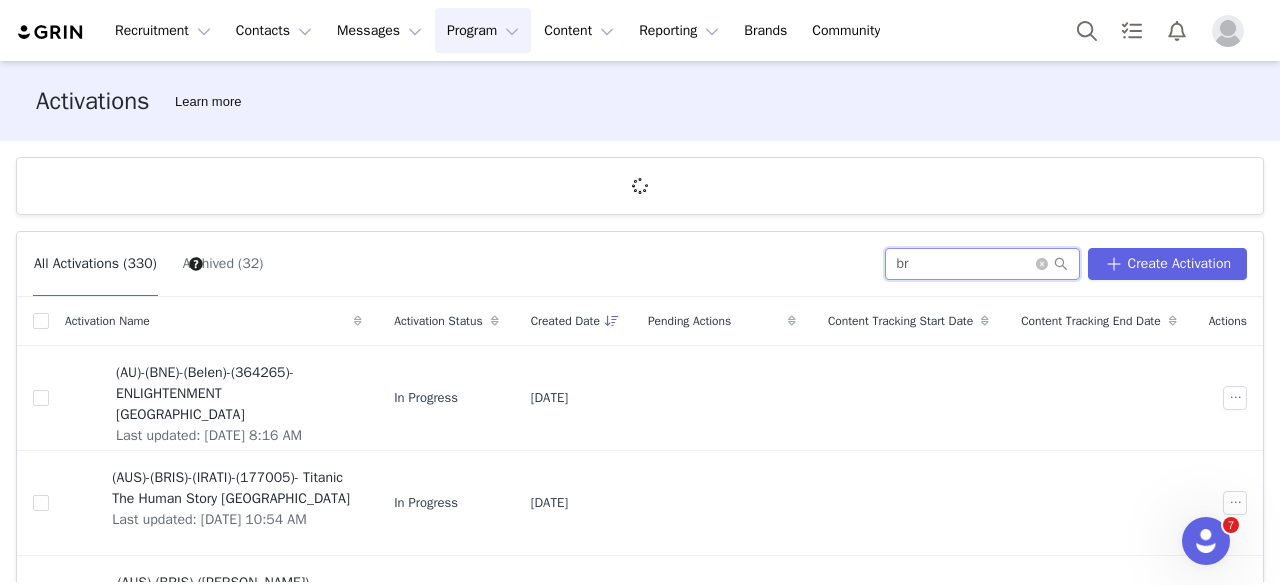 type on "b" 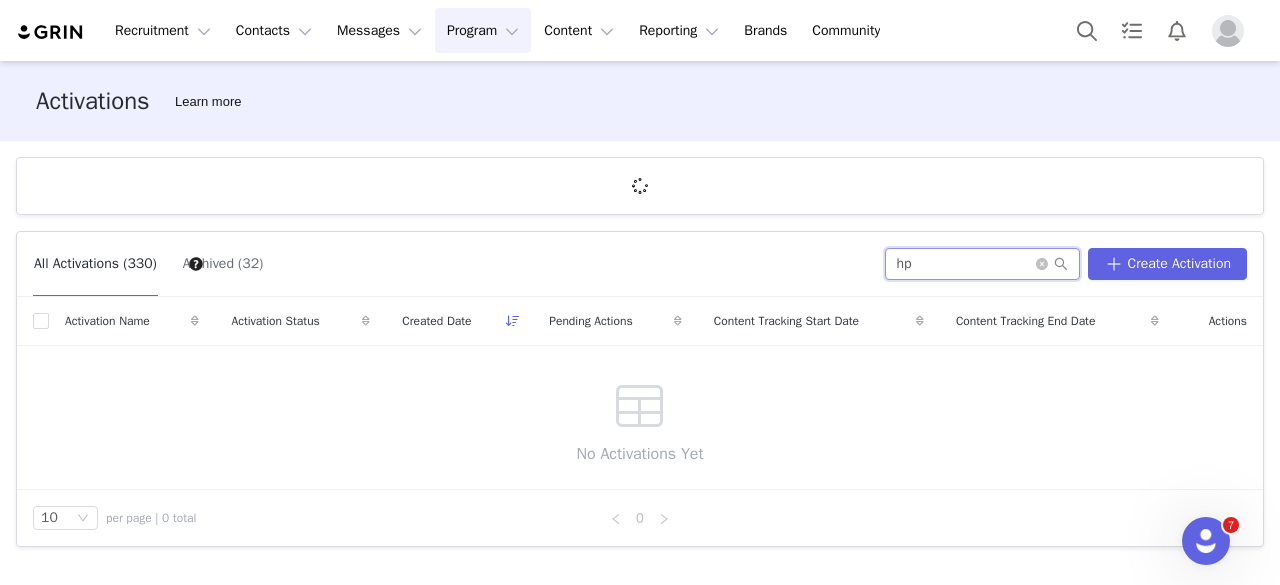 type on "h" 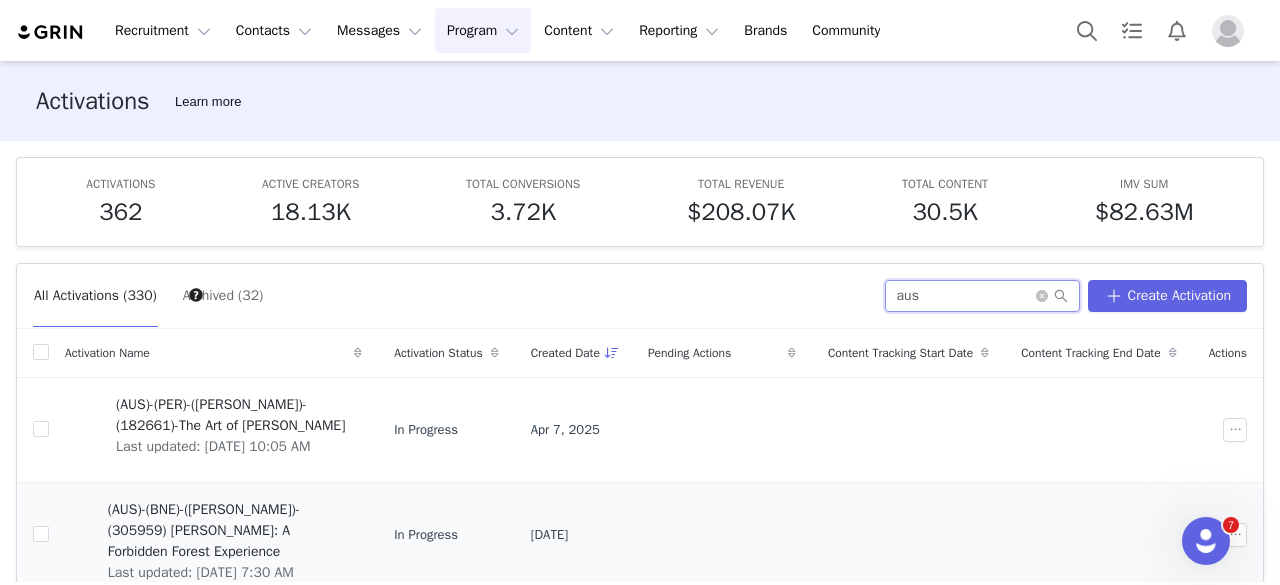 scroll, scrollTop: 100, scrollLeft: 0, axis: vertical 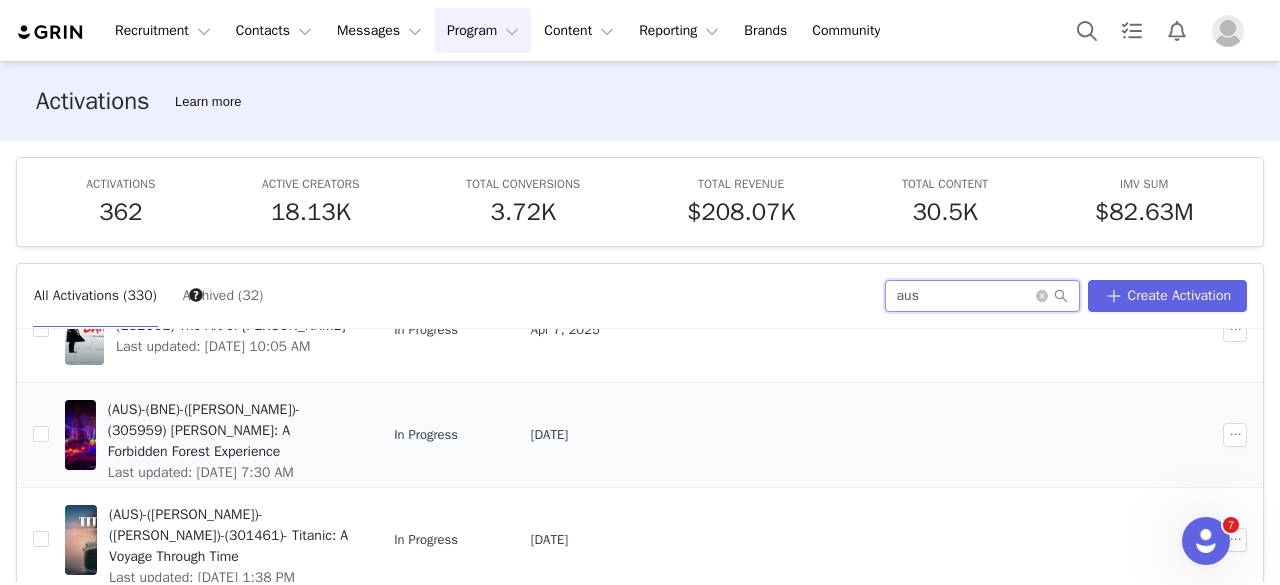 type on "aus" 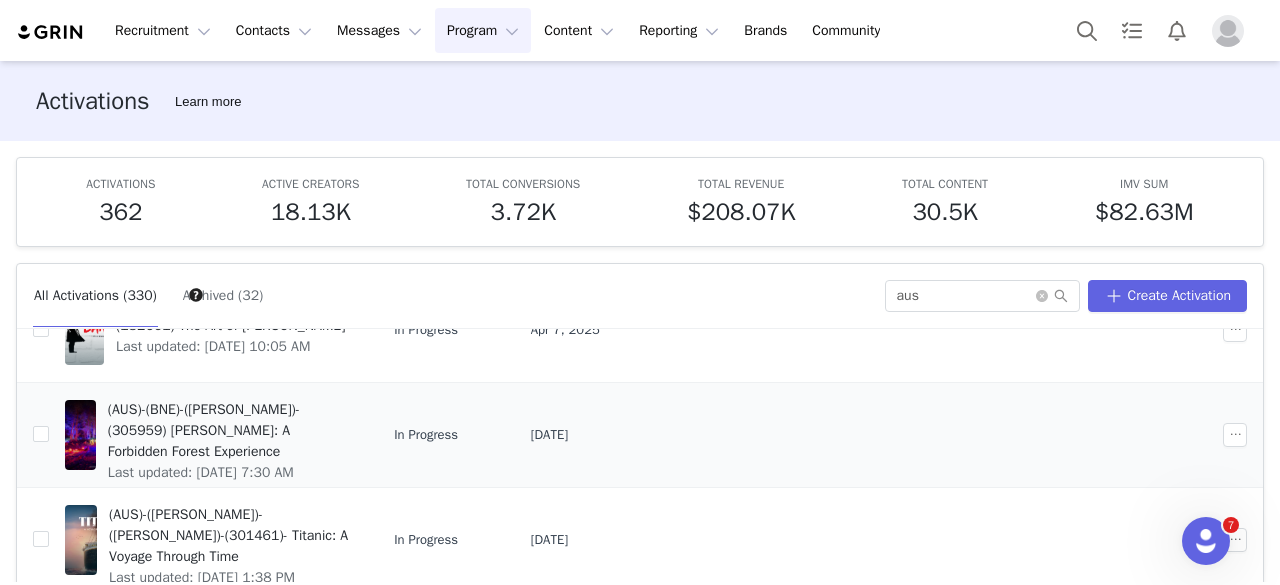 click on "(AUS)-(BNE)-([PERSON_NAME])-(305959) [PERSON_NAME]: A Forbidden Forest Experience" at bounding box center [229, 430] 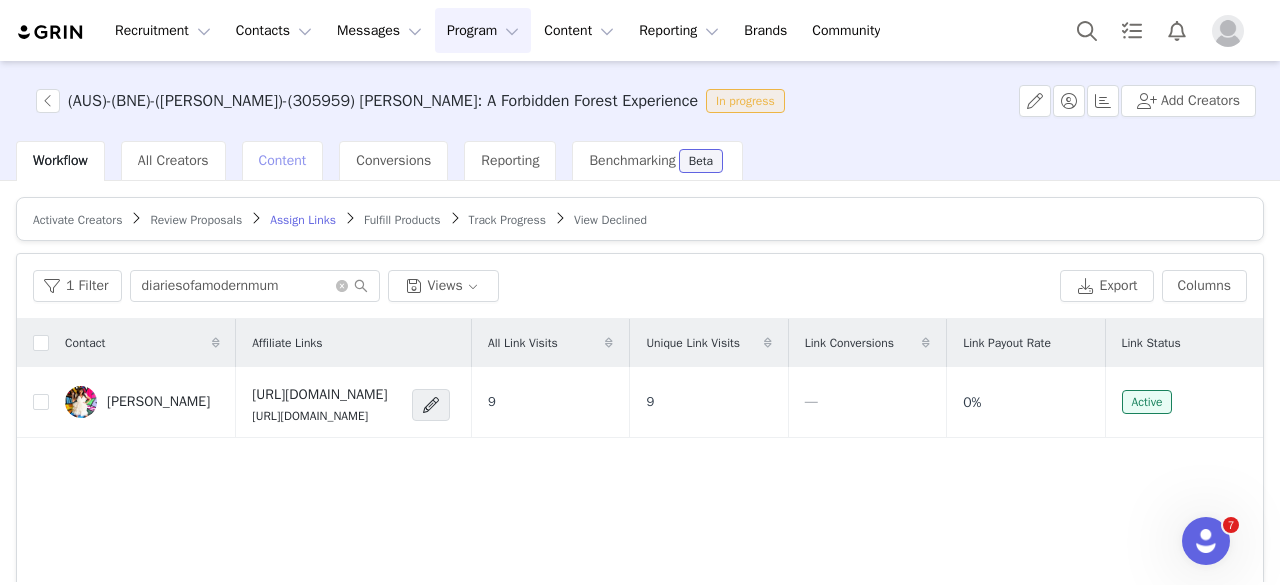 click on "Content" at bounding box center (283, 160) 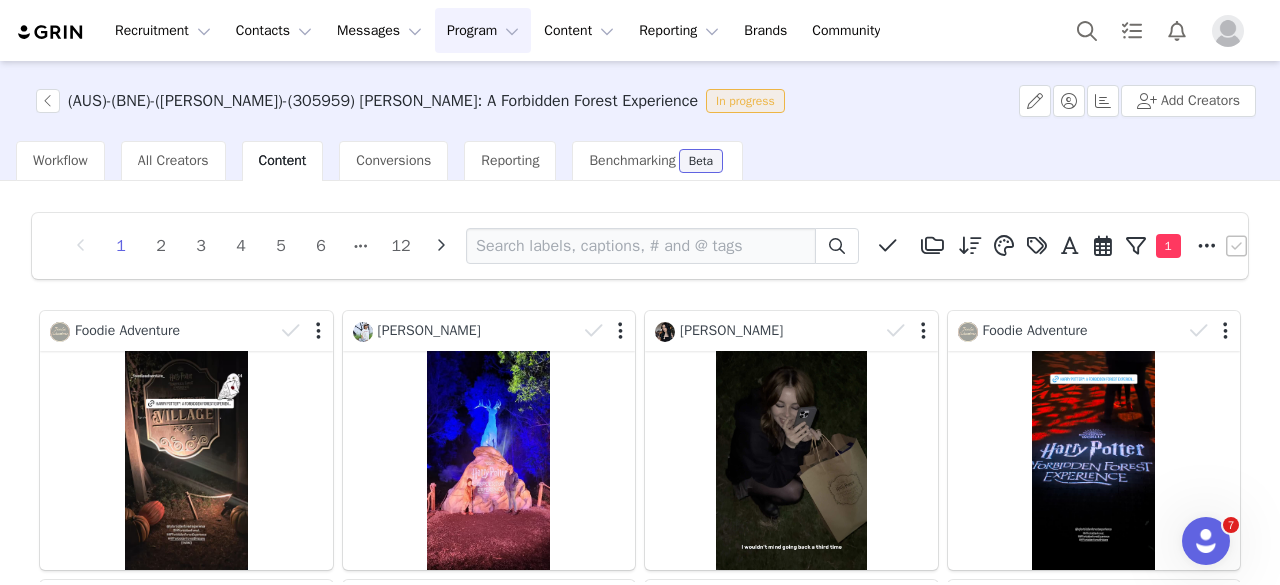 scroll, scrollTop: 100, scrollLeft: 0, axis: vertical 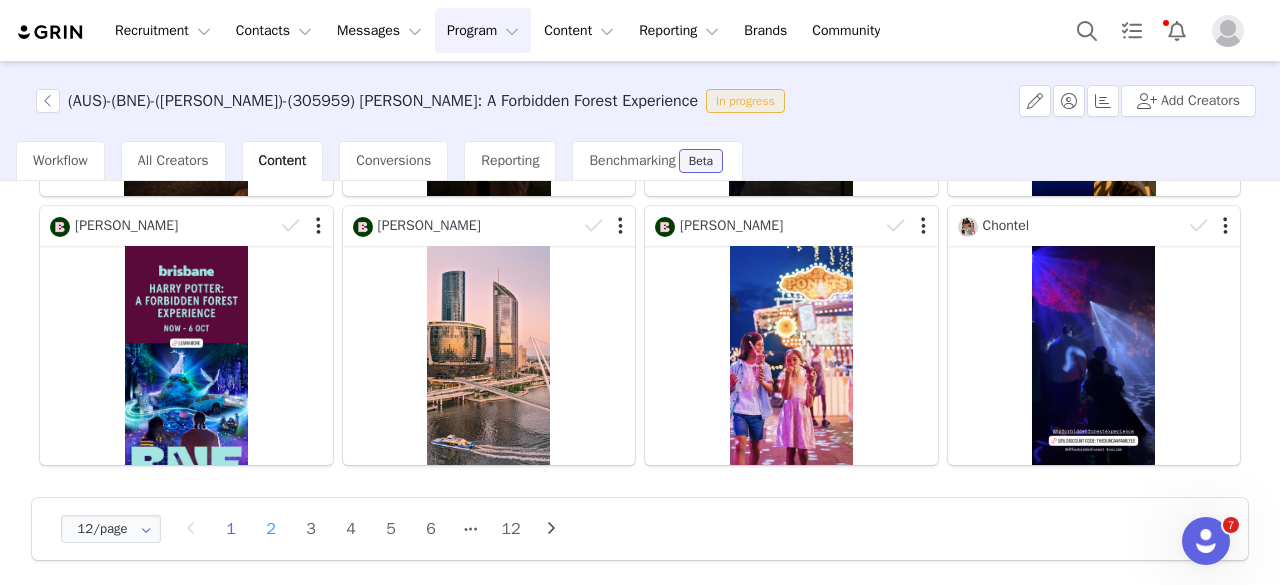 click on "2" at bounding box center [271, 529] 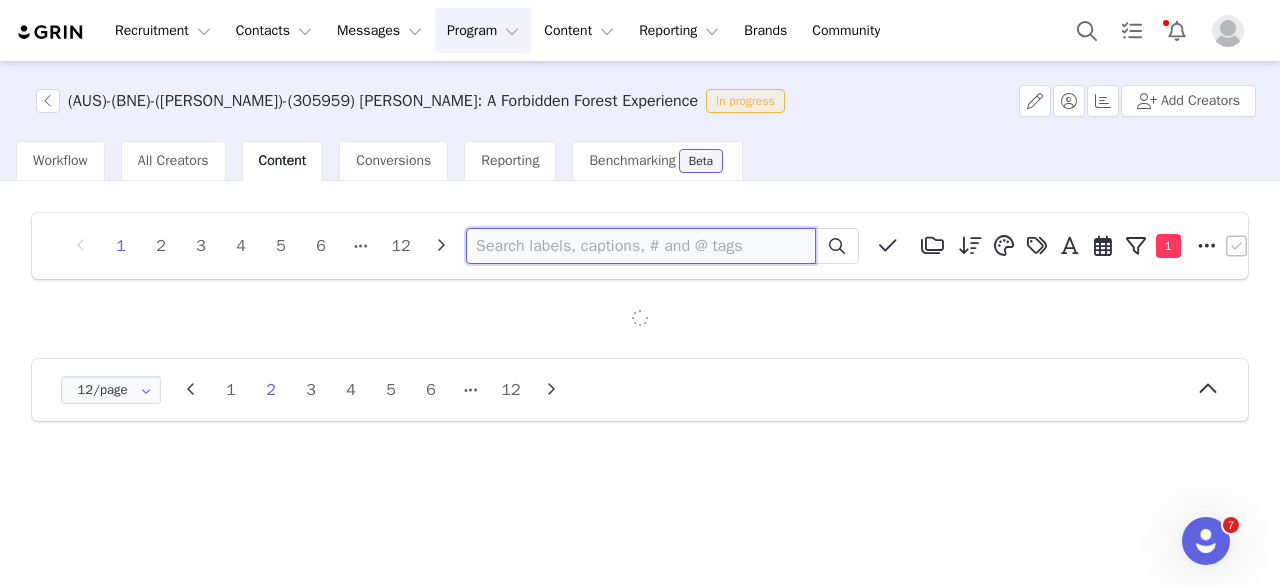 click at bounding box center [641, 246] 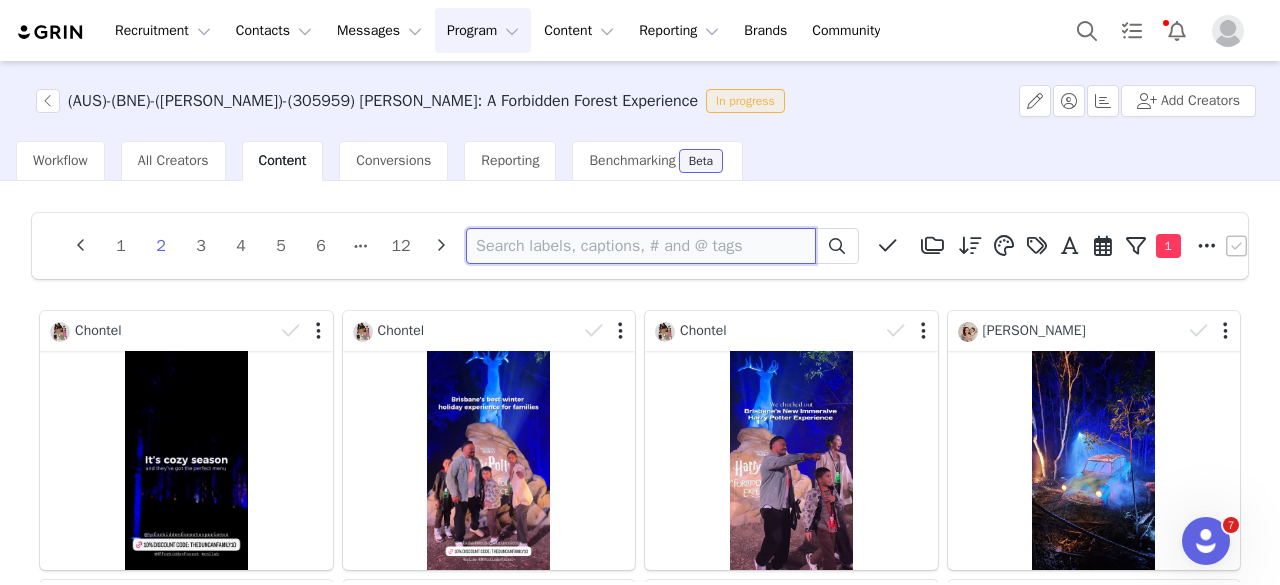 paste on "diariesofamodernmum" 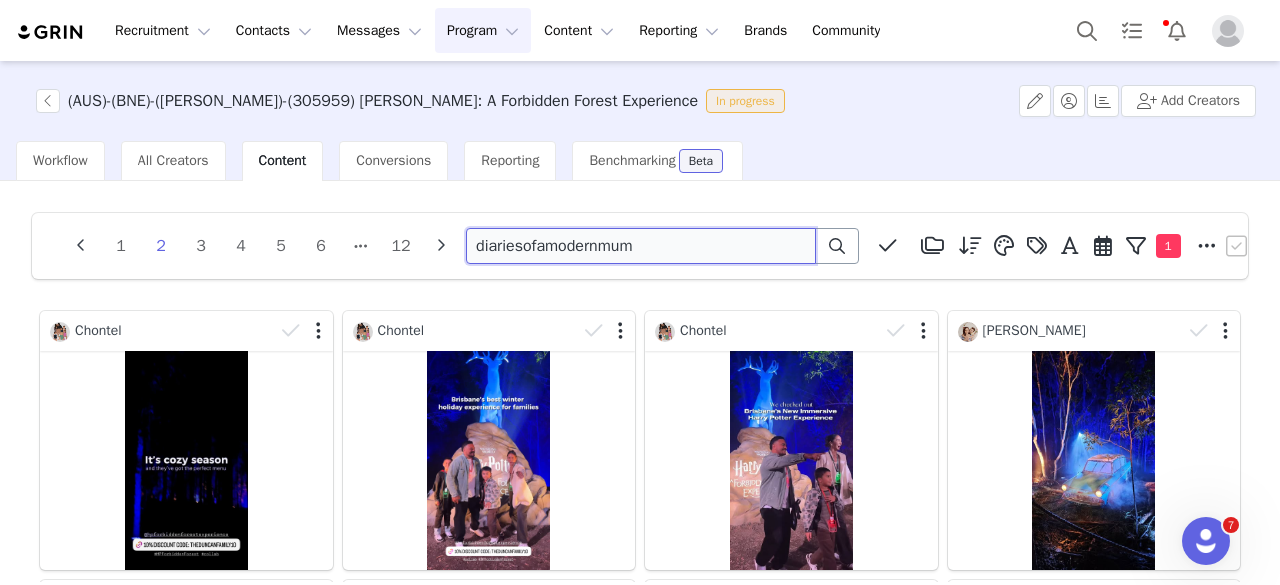 type on "diariesofamodernmum" 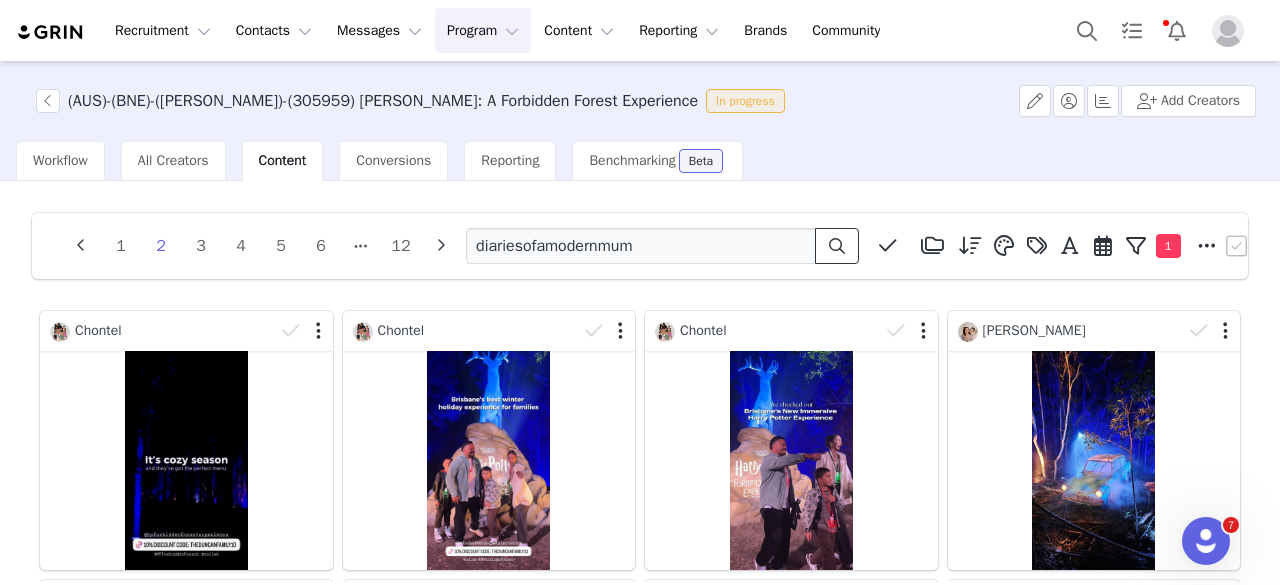 click at bounding box center (837, 246) 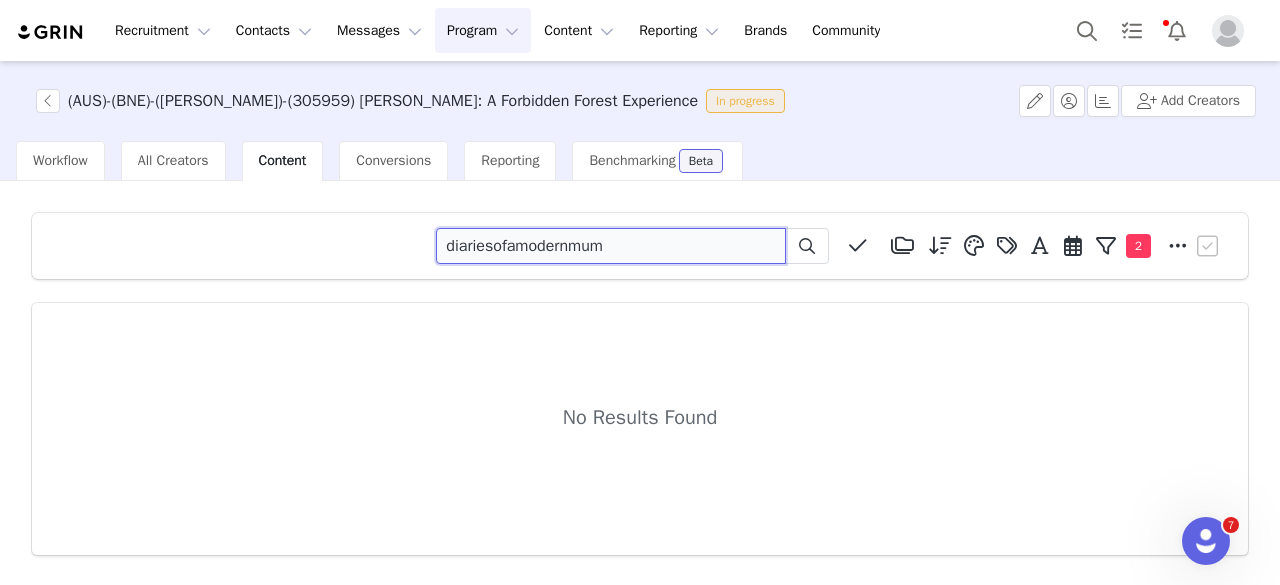 drag, startPoint x: 629, startPoint y: 245, endPoint x: 320, endPoint y: 253, distance: 309.10355 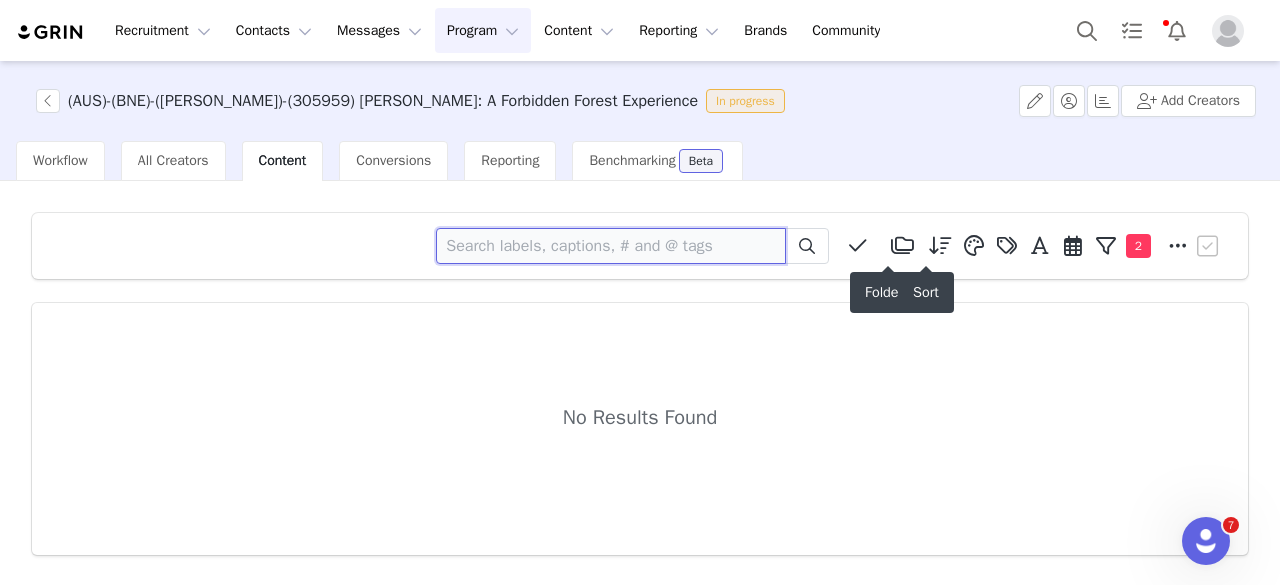 type 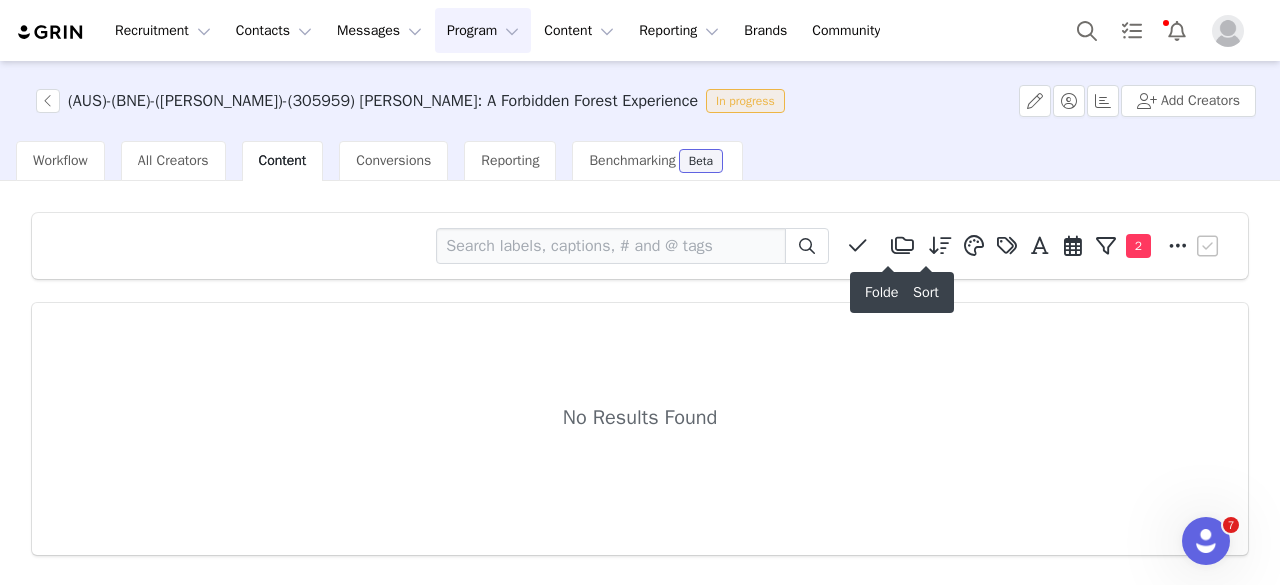 click on "Workflow All Creators Content Conversions Reporting Benchmarking Beta" at bounding box center [648, 161] 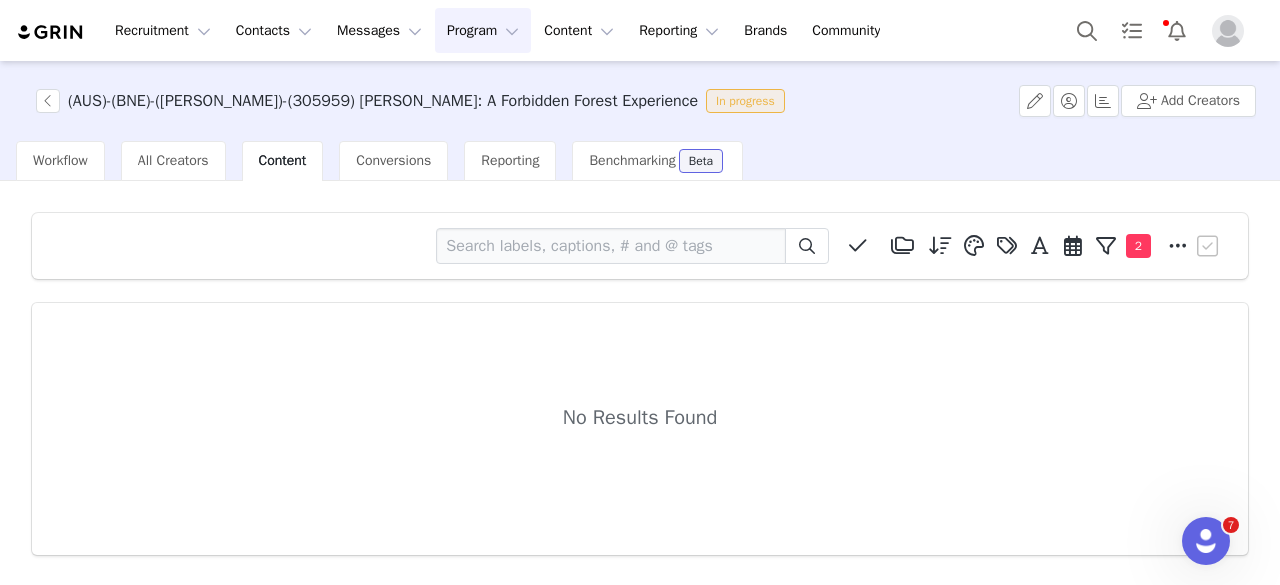 click on "Content" at bounding box center [283, 160] 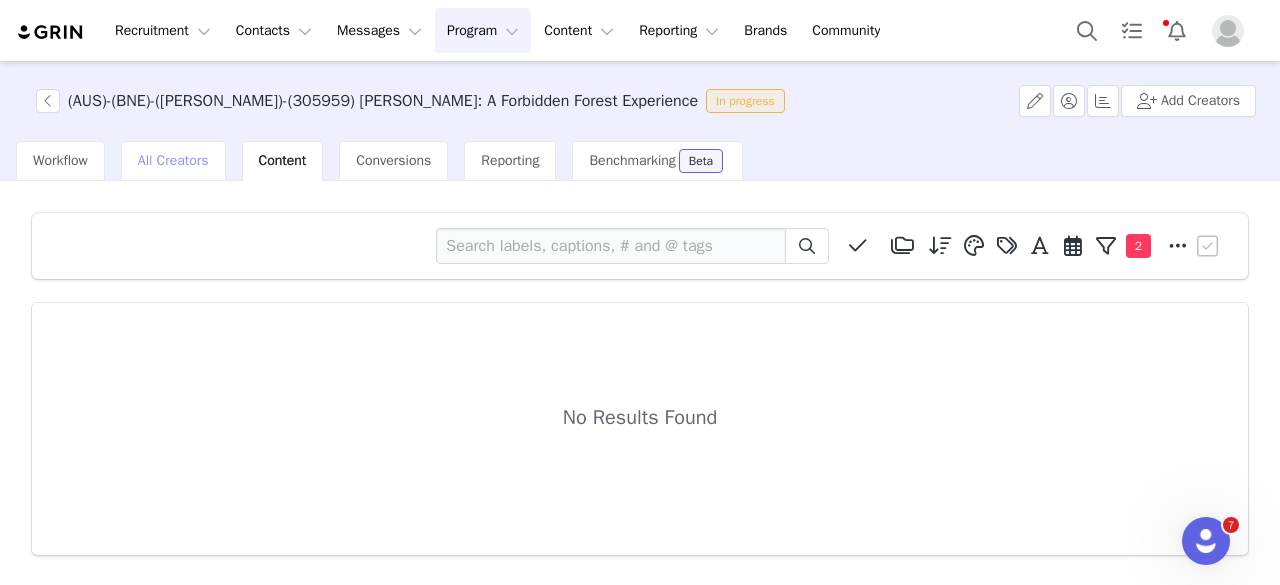 click on "All Creators" at bounding box center [173, 160] 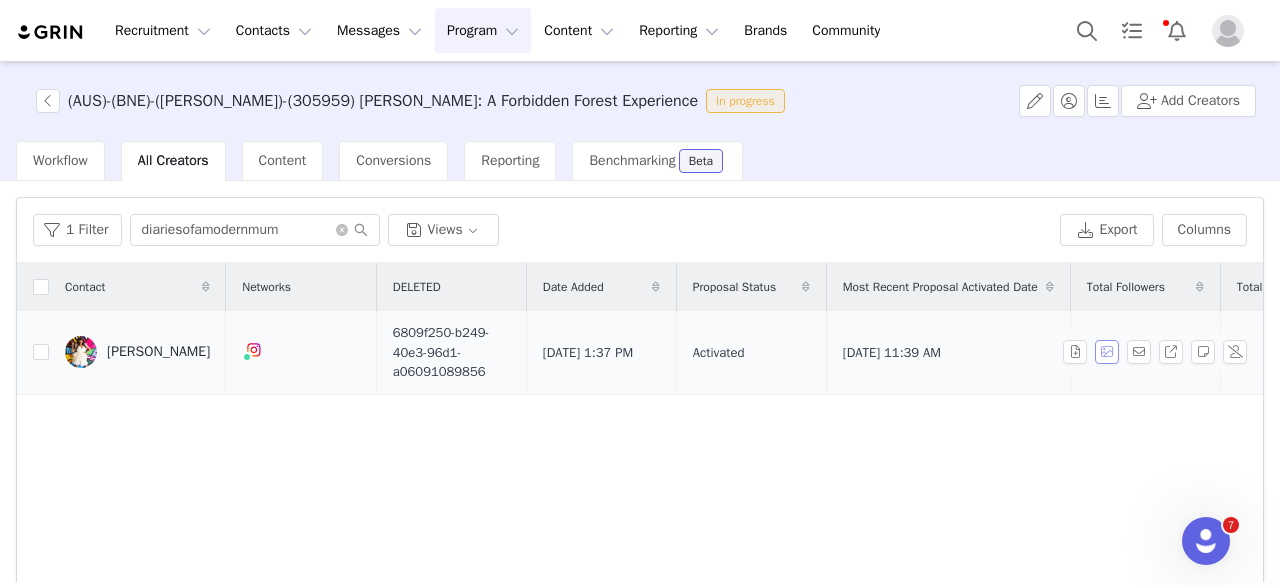 click at bounding box center (1107, 352) 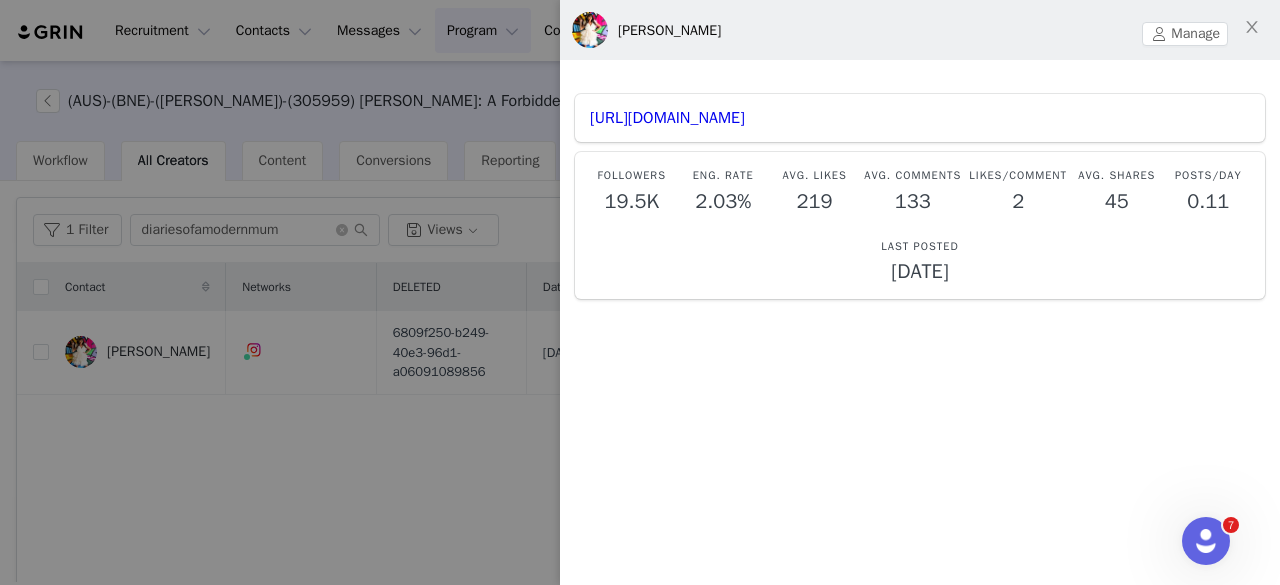 scroll, scrollTop: 6, scrollLeft: 0, axis: vertical 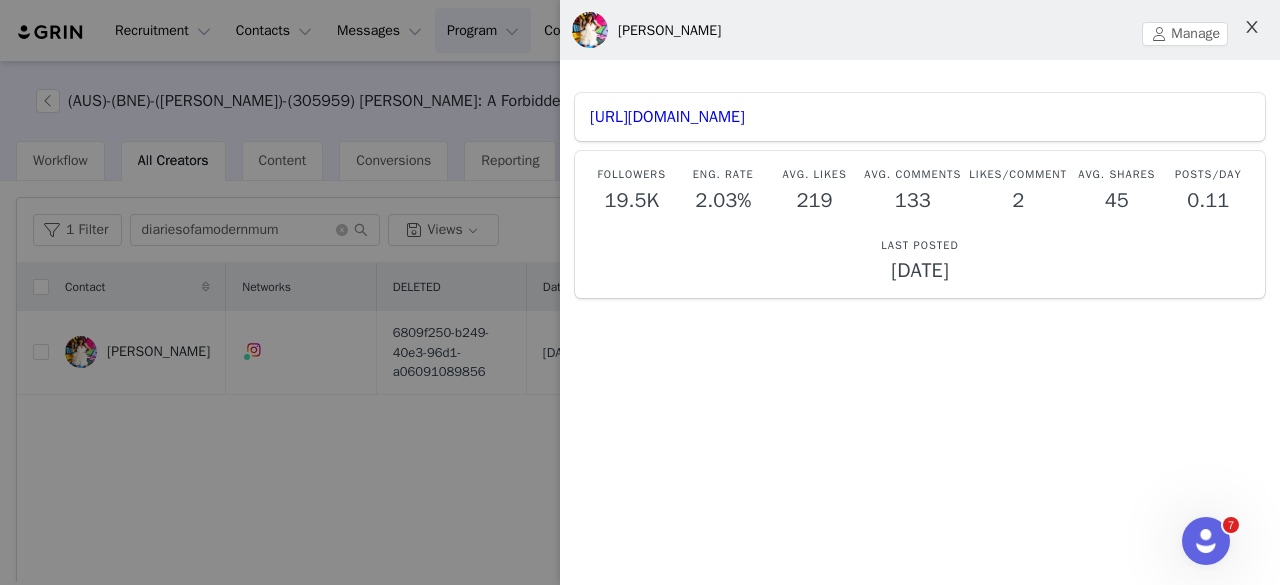 click 